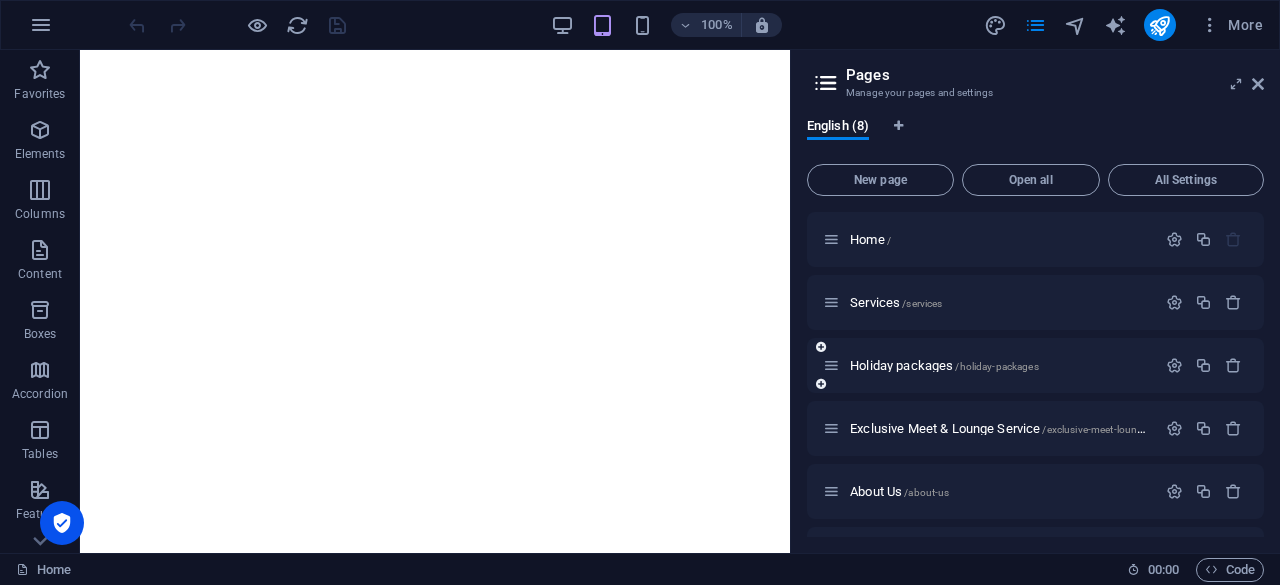 scroll, scrollTop: 0, scrollLeft: 0, axis: both 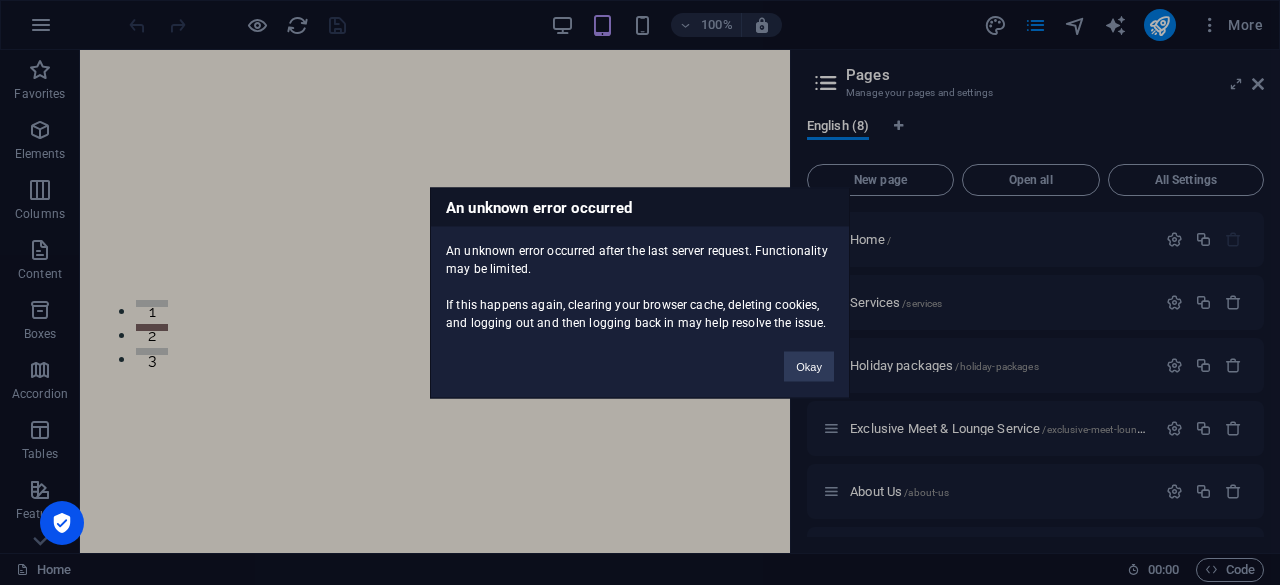 click on "An unknown error occurred An unknown error occurred after the last server request. Functionality may be limited.  If this happens again, clearing your browser cache, deleting cookies, and logging out and then logging back in may help resolve the issue. Okay" at bounding box center [640, 292] 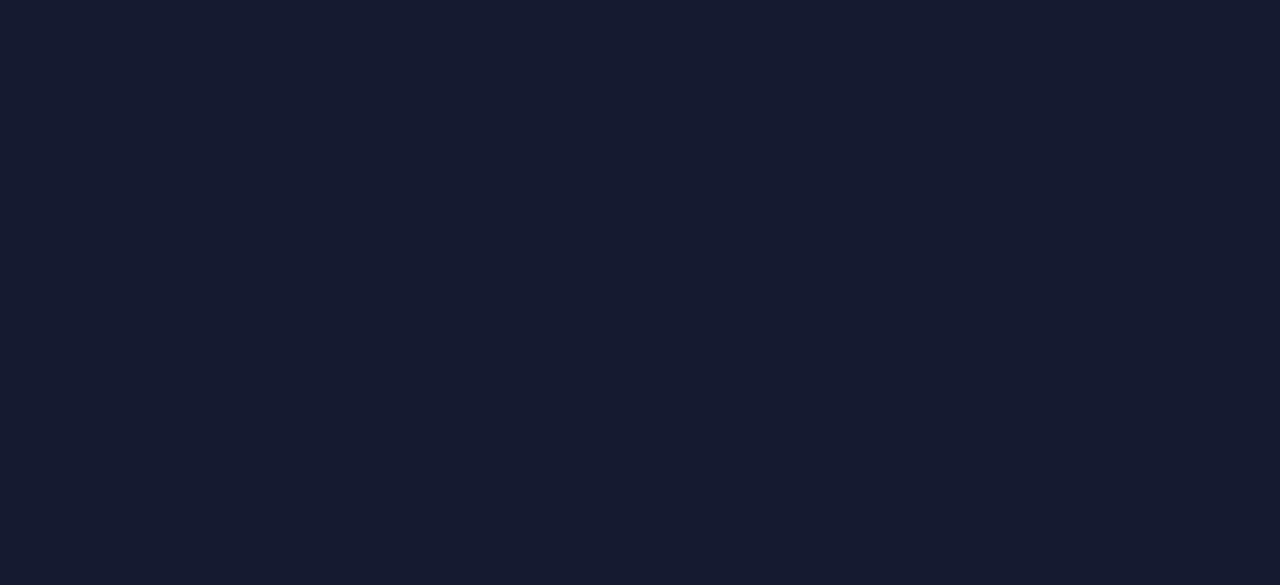 scroll, scrollTop: 0, scrollLeft: 0, axis: both 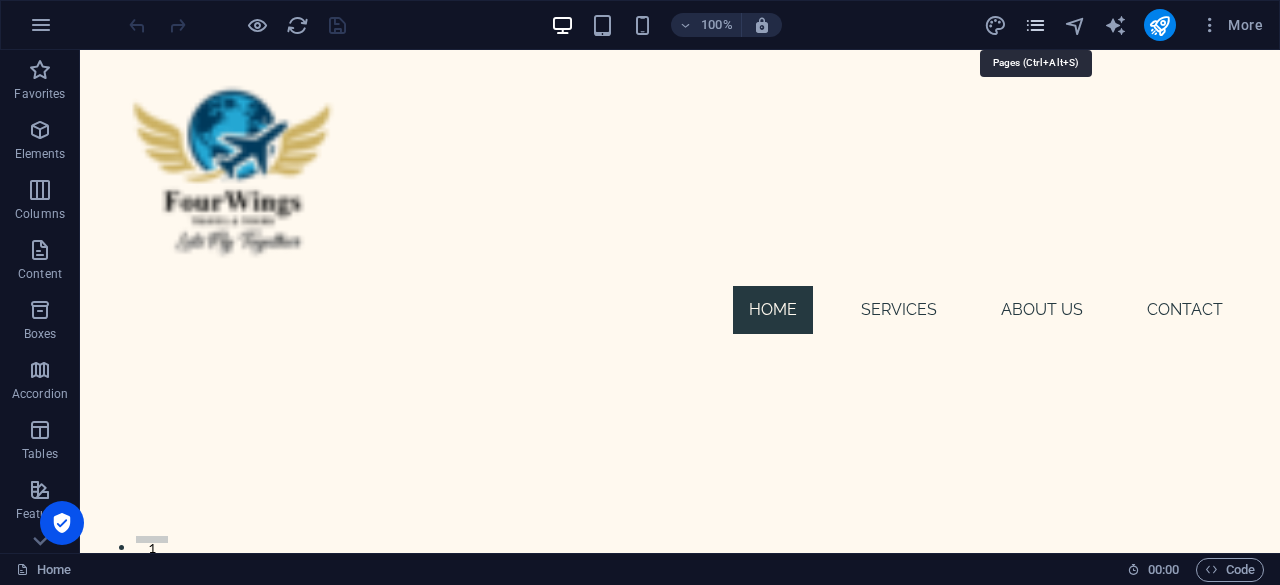click at bounding box center [1035, 25] 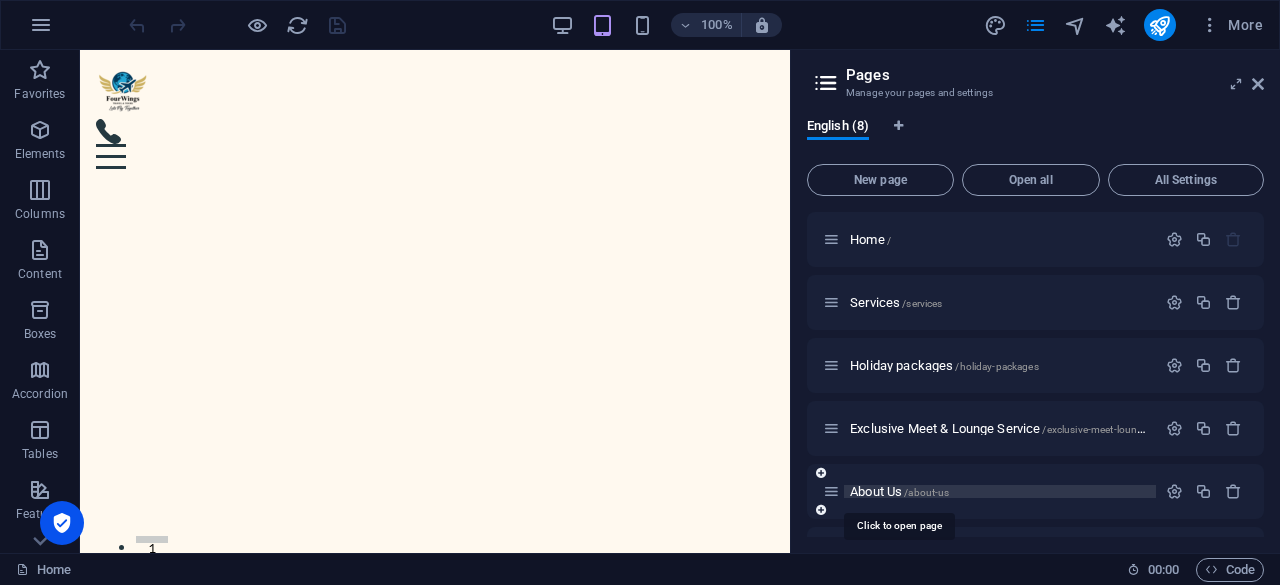 click on "About Us /about-us" at bounding box center (899, 491) 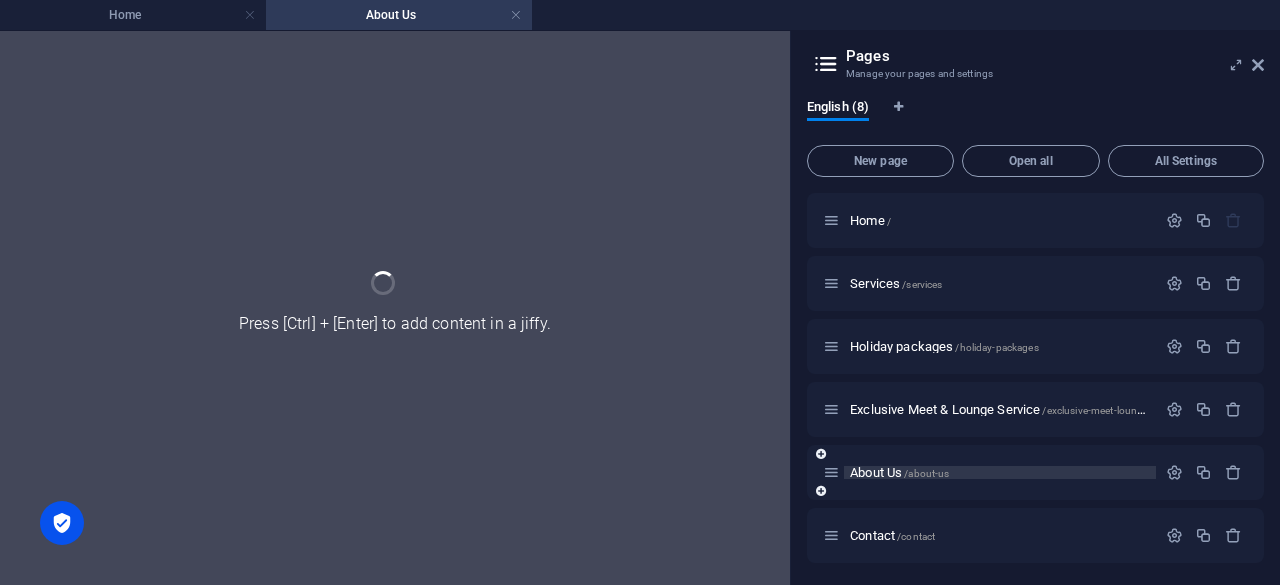 click on "About Us /about-us" at bounding box center (1035, 472) 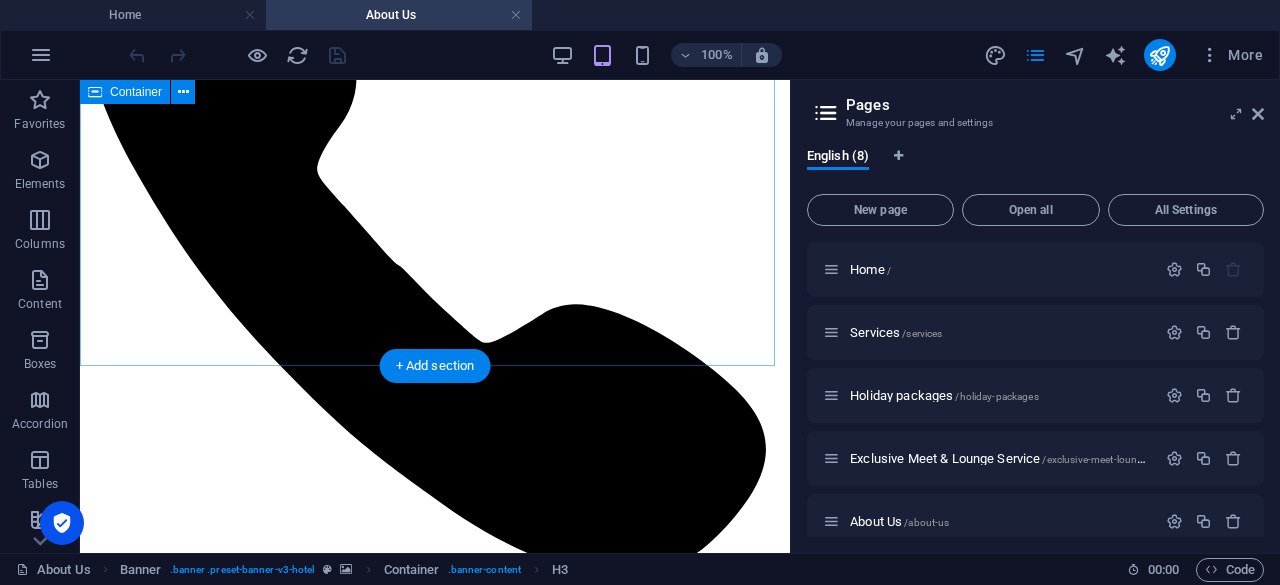 scroll, scrollTop: 1100, scrollLeft: 0, axis: vertical 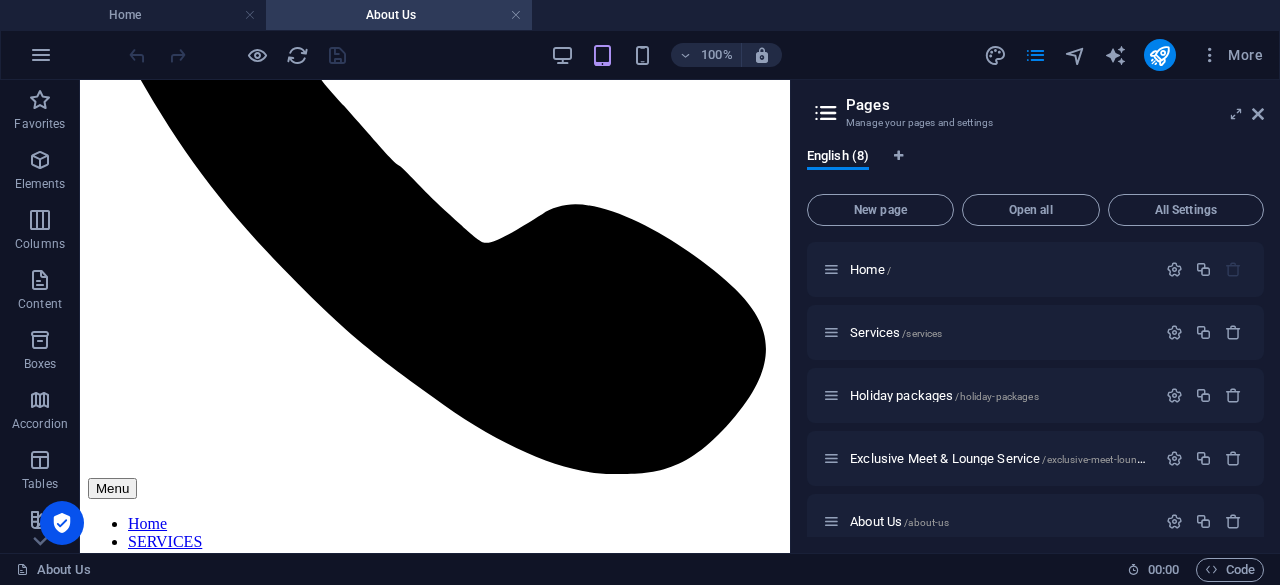 click at bounding box center (1258, 114) 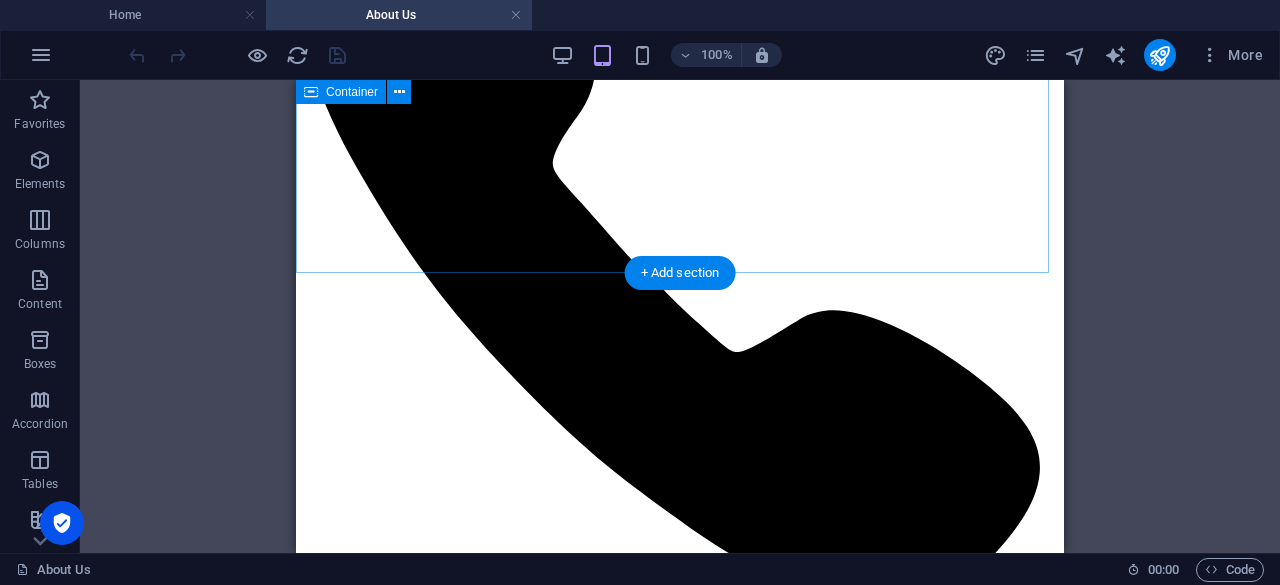 scroll, scrollTop: 1000, scrollLeft: 0, axis: vertical 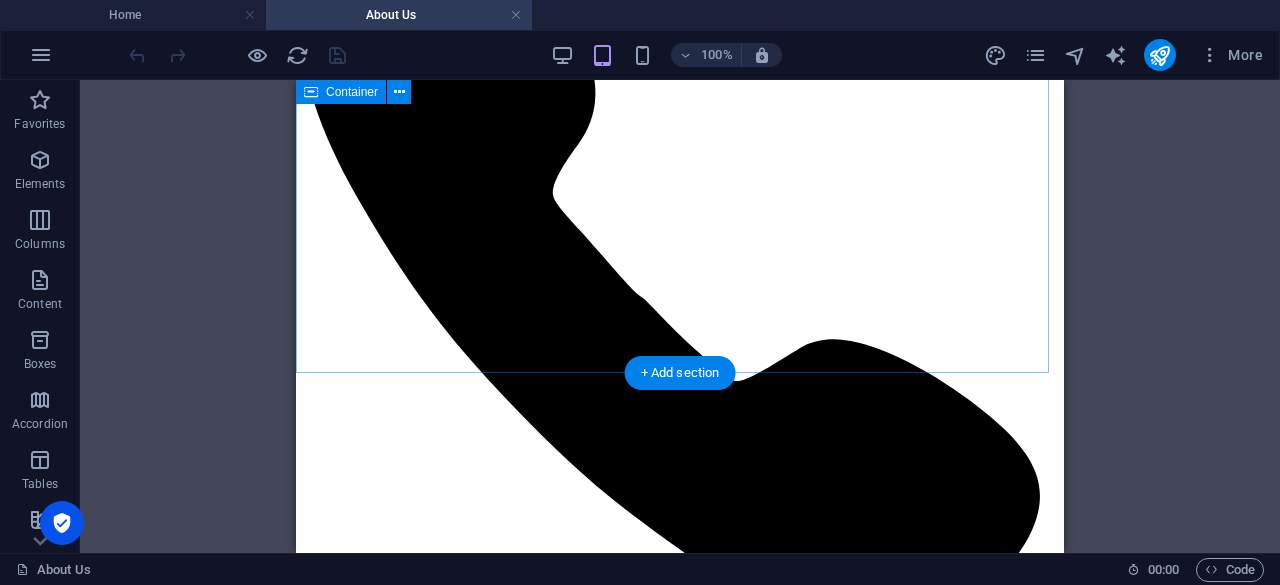 drag, startPoint x: 524, startPoint y: 372, endPoint x: 532, endPoint y: 363, distance: 12.0415945 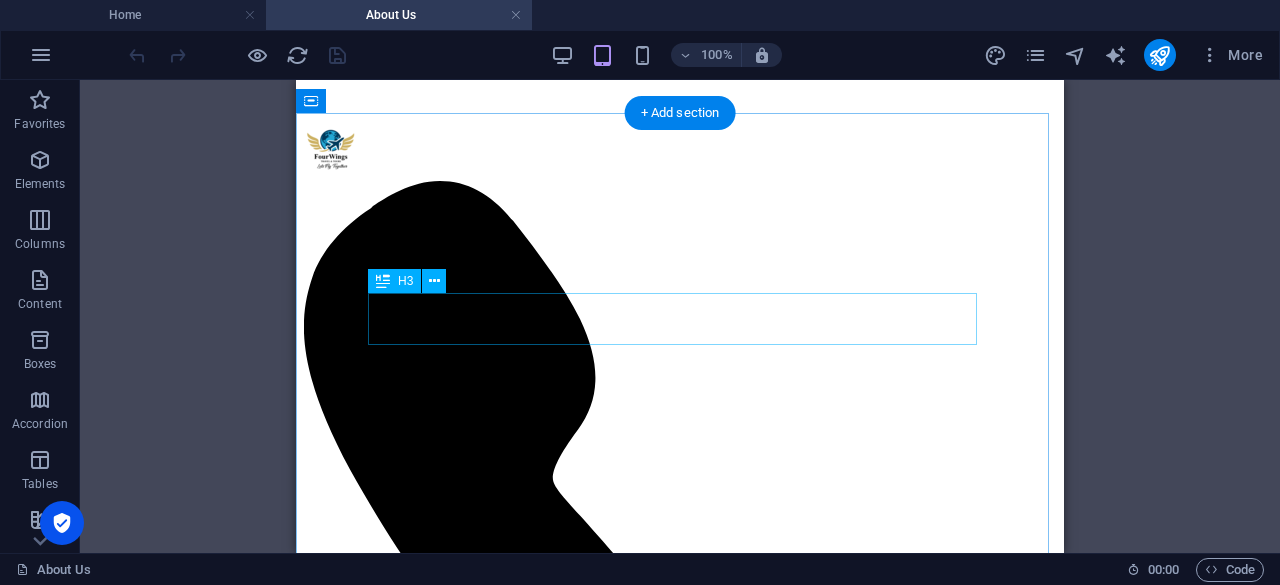 scroll, scrollTop: 800, scrollLeft: 0, axis: vertical 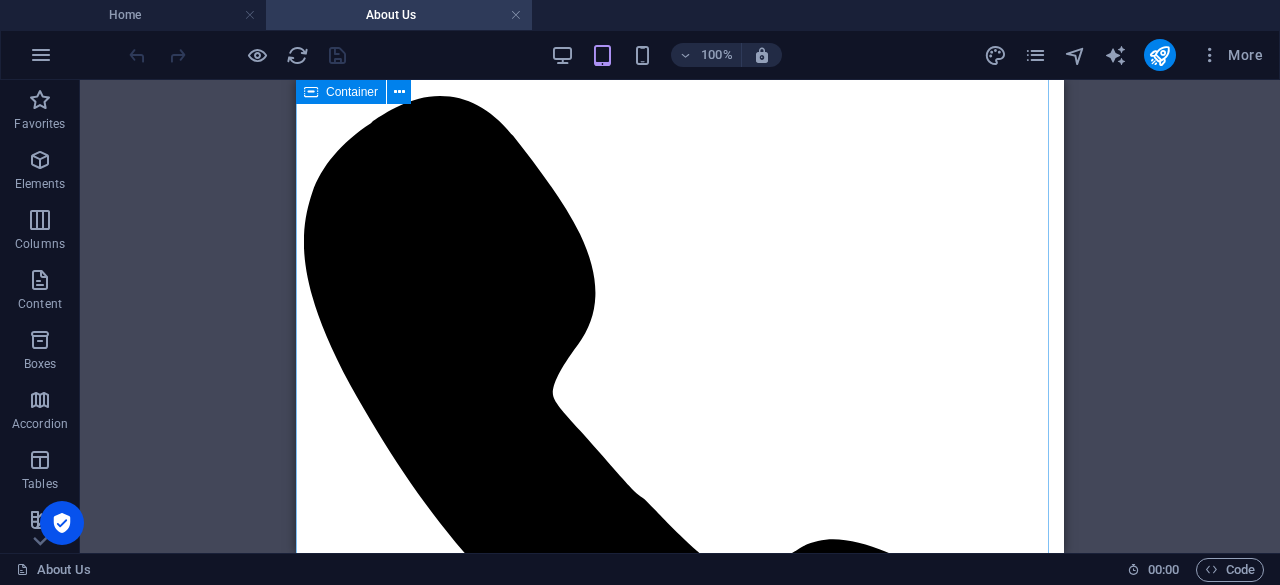 click on "Why choose us All your travel needs under one roof,flights, hotels, holidays, and more with FourWings." at bounding box center [680, 1890] 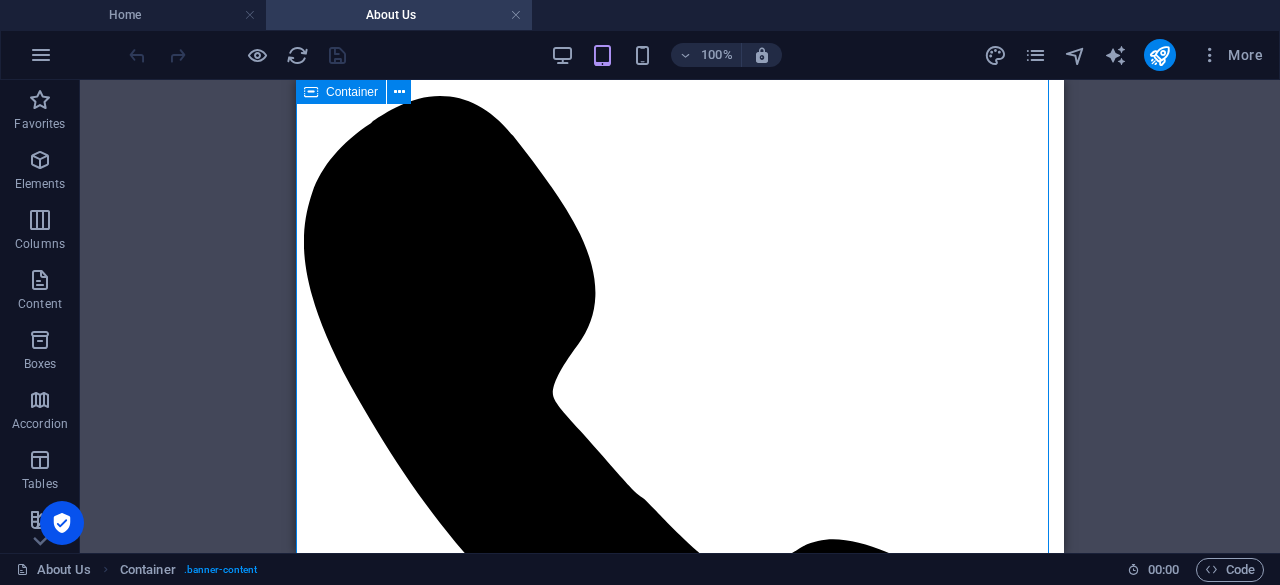 click on "Why choose us All your travel needs under one roof,flights, hotels, holidays, and more with FourWings." at bounding box center [680, 1890] 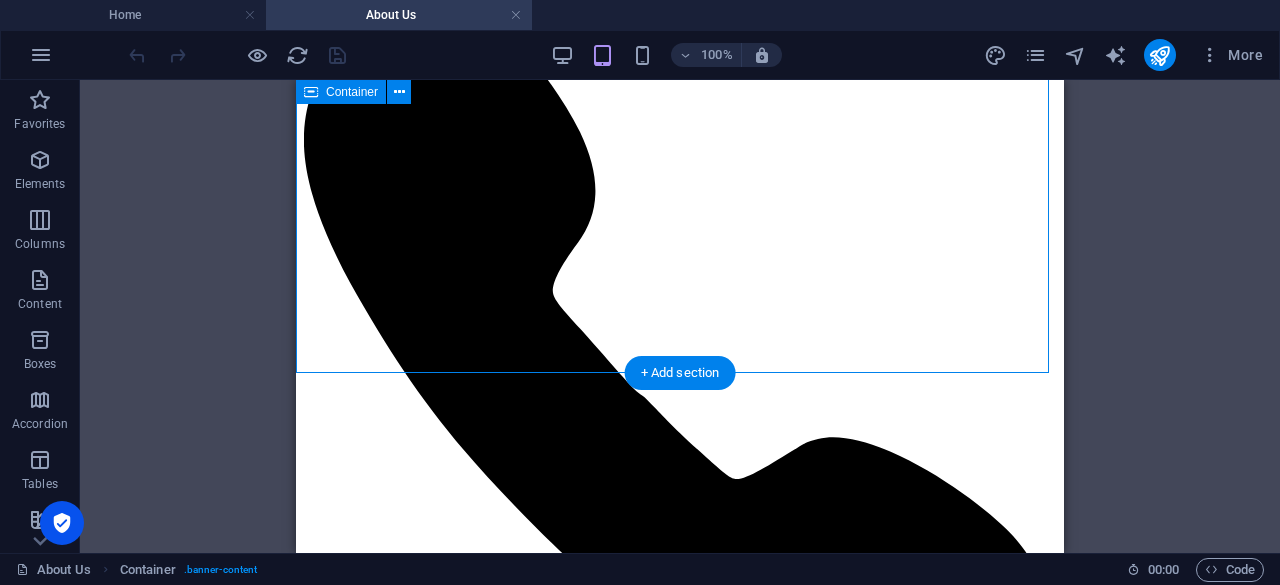 scroll, scrollTop: 1000, scrollLeft: 0, axis: vertical 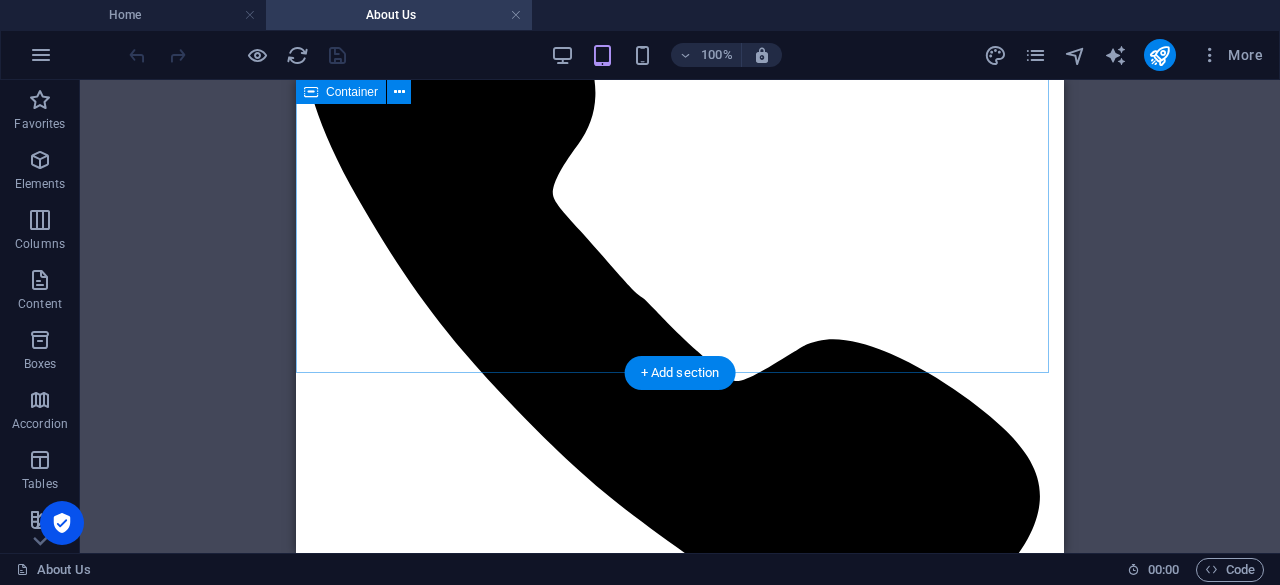 click on "Why choose us All your travel needs under one roof,flights, hotels, holidays, and more with FourWings." at bounding box center (680, 1690) 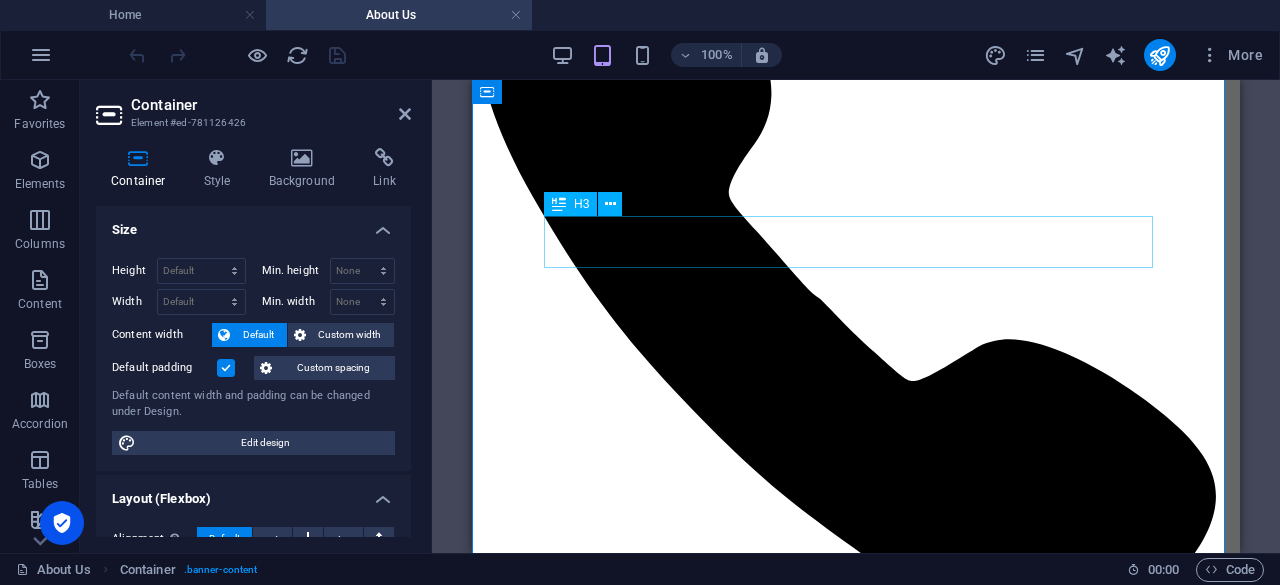 scroll, scrollTop: 776, scrollLeft: 0, axis: vertical 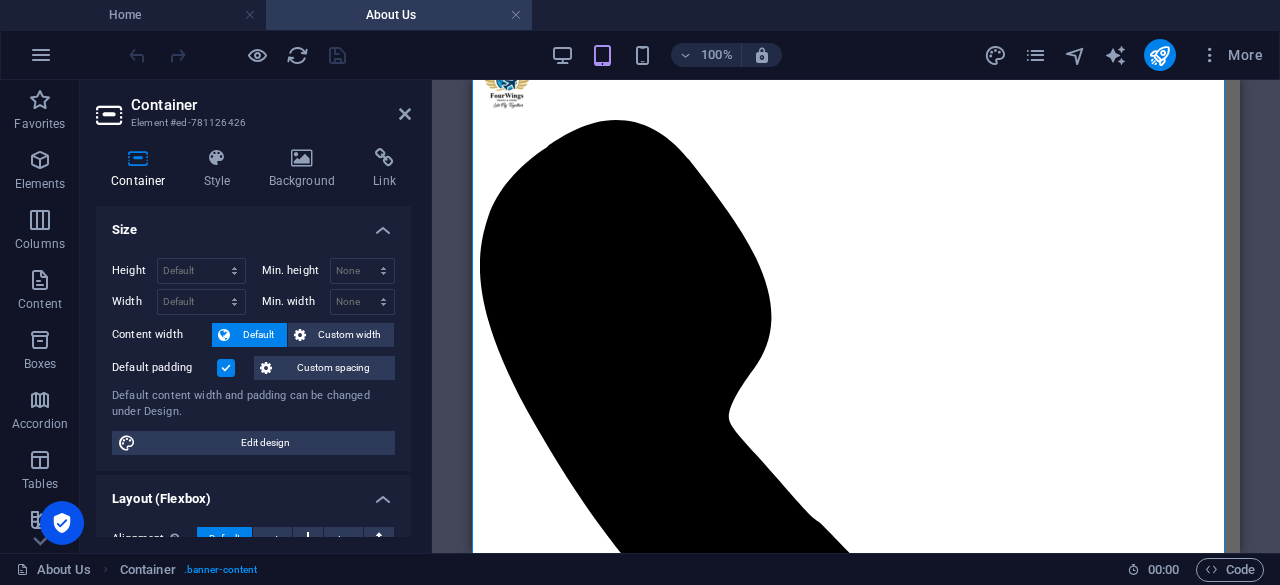 drag, startPoint x: 410, startPoint y: 113, endPoint x: 411, endPoint y: 93, distance: 20.024984 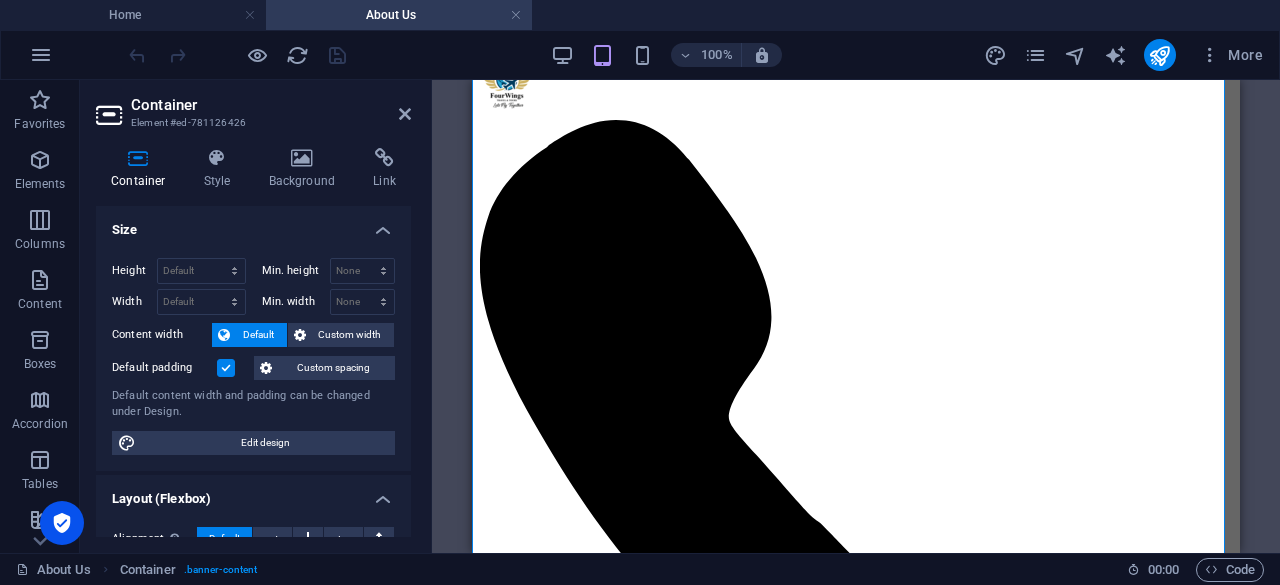 click at bounding box center [405, 114] 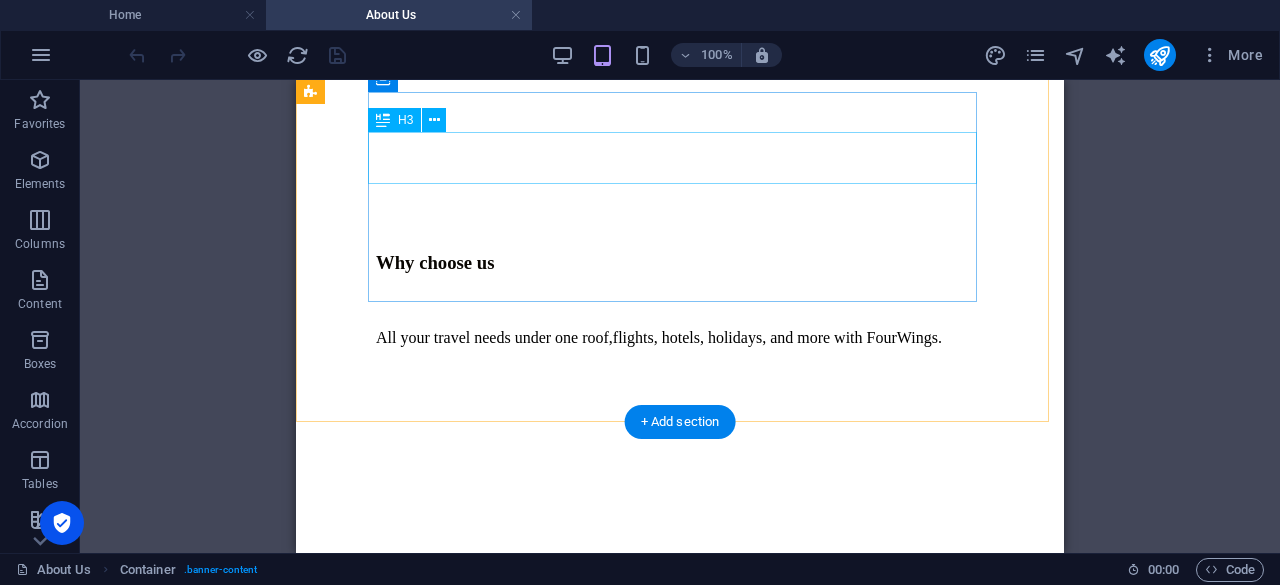 scroll, scrollTop: 1976, scrollLeft: 0, axis: vertical 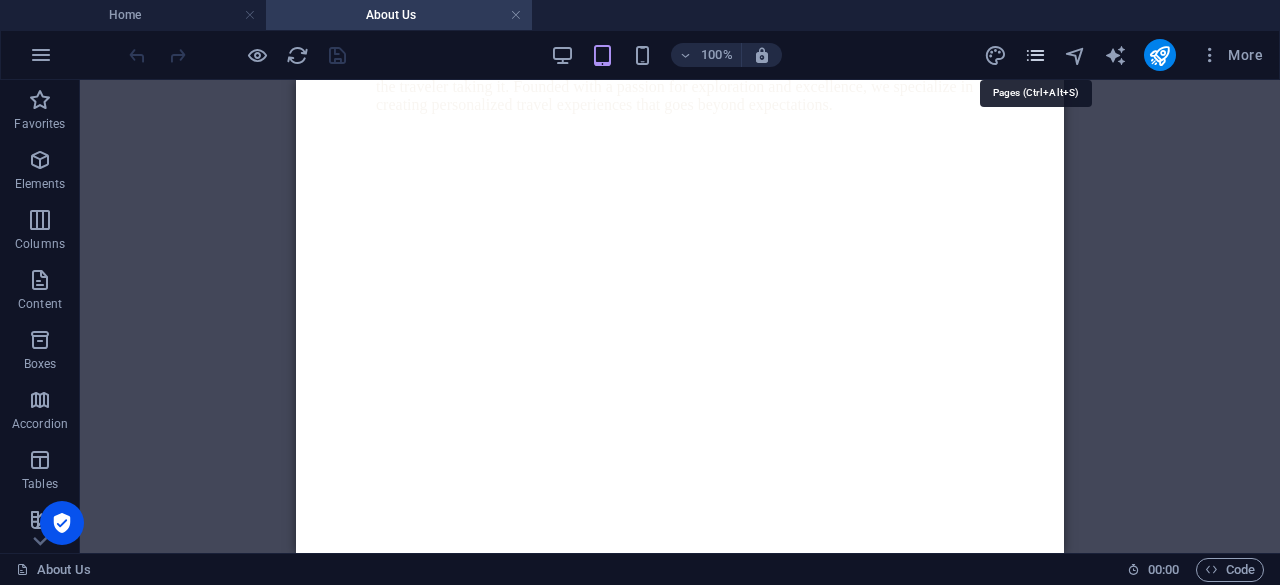 click at bounding box center (1035, 55) 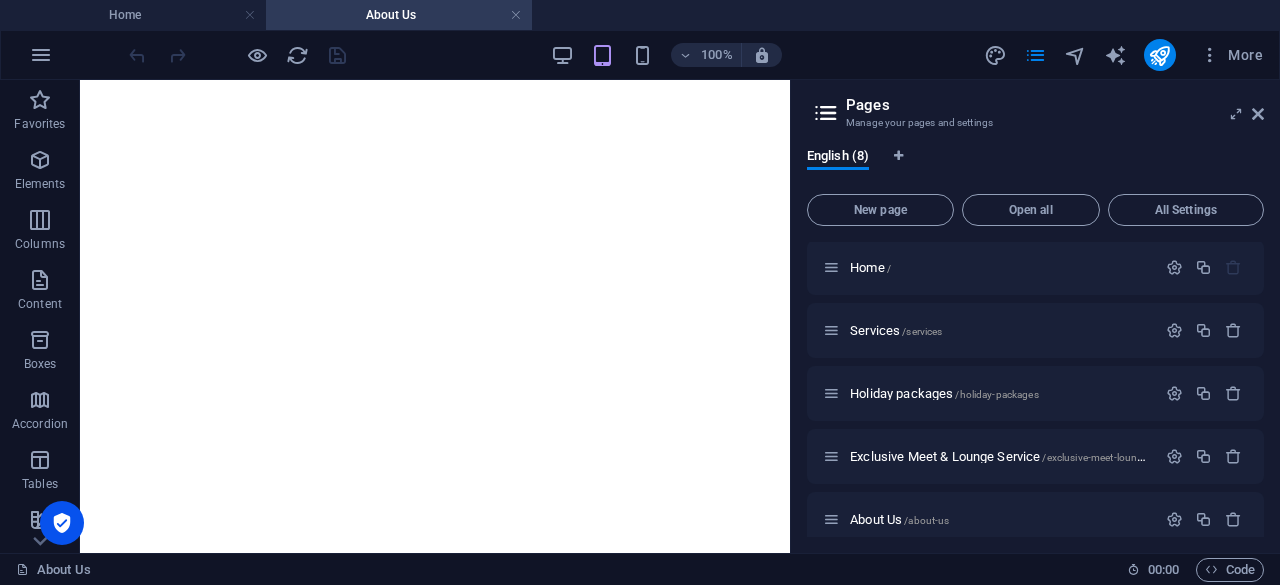 scroll, scrollTop: 0, scrollLeft: 0, axis: both 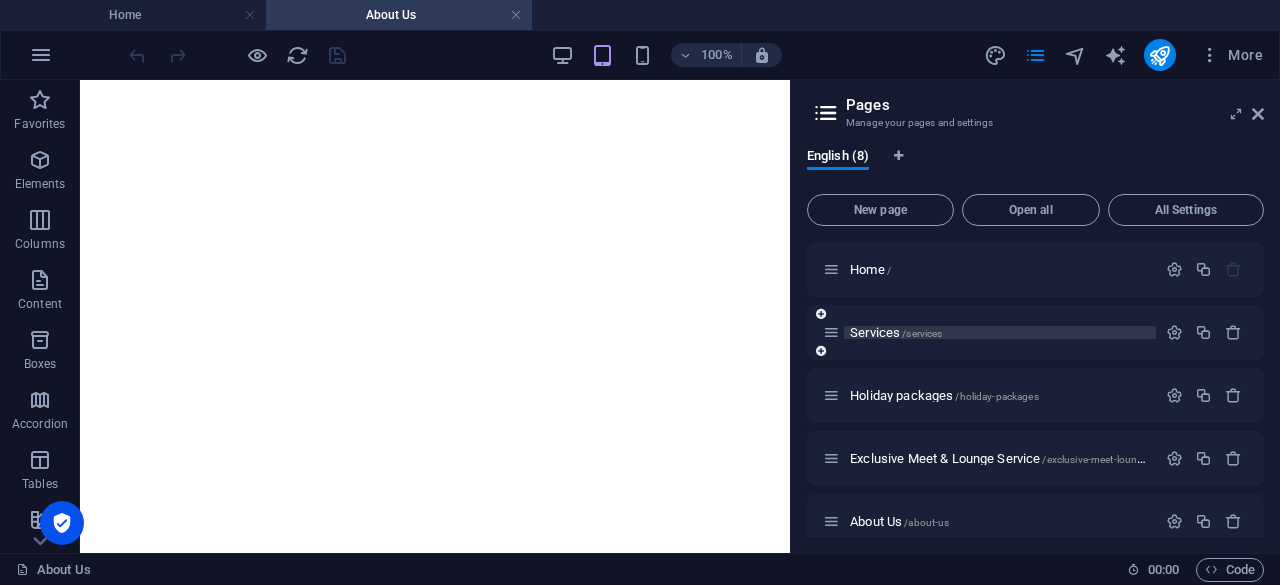 click on "Services /services" at bounding box center [896, 332] 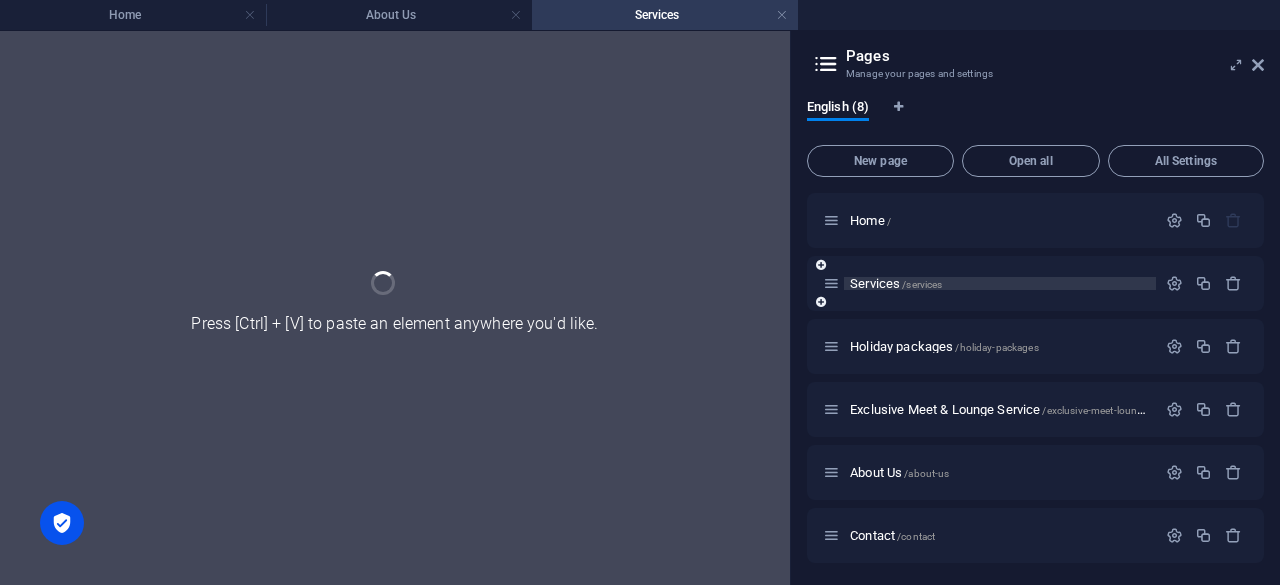 scroll, scrollTop: 0, scrollLeft: 0, axis: both 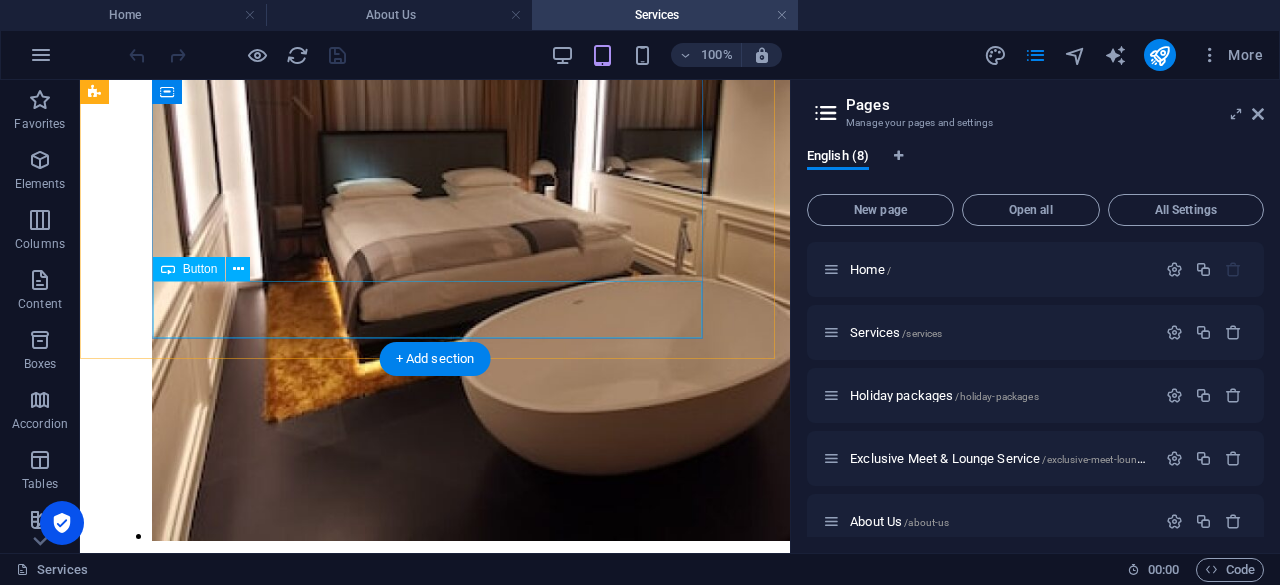 click on "book a HOTEL" at bounding box center [435, 12596] 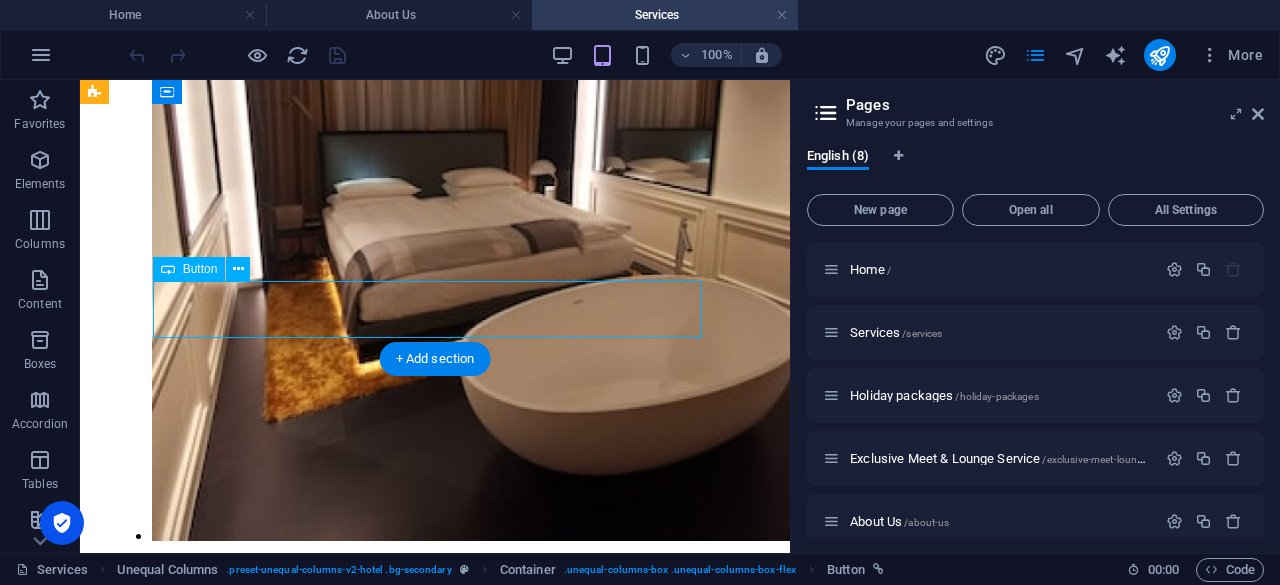 click on "book a HOTEL" at bounding box center [435, 12596] 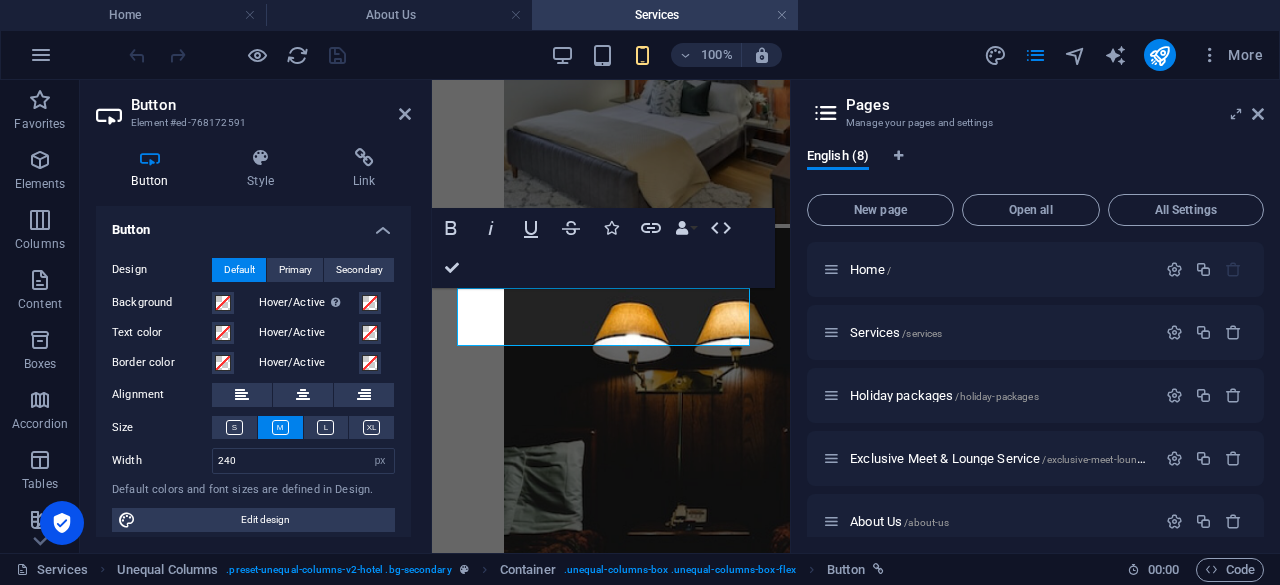 scroll, scrollTop: 7106, scrollLeft: 0, axis: vertical 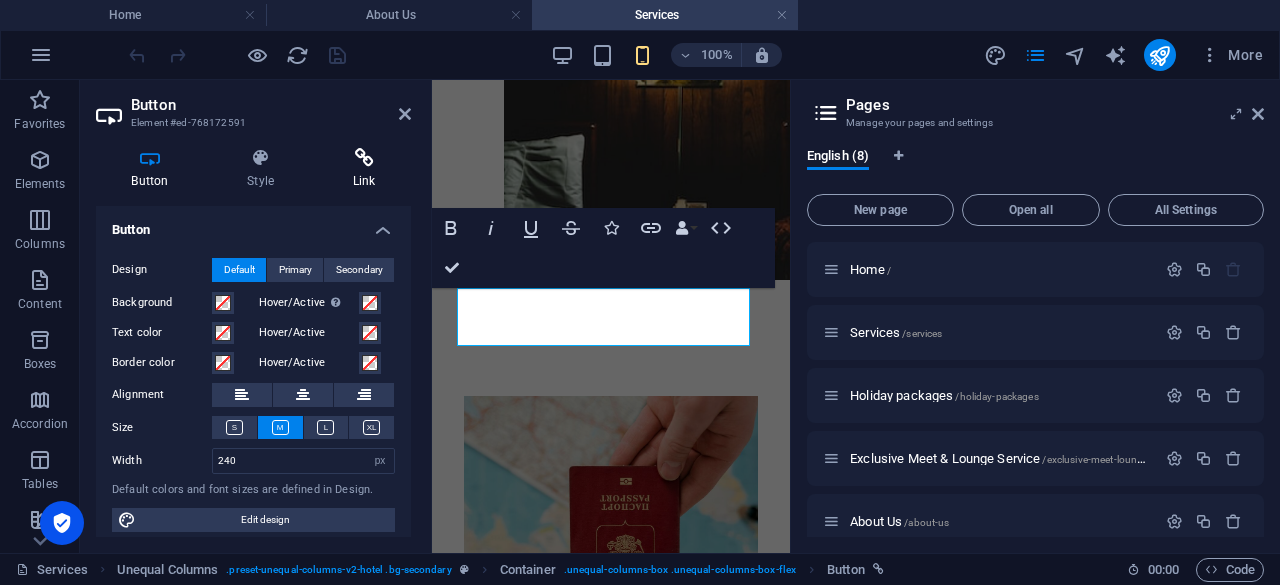 click on "Link" at bounding box center [364, 169] 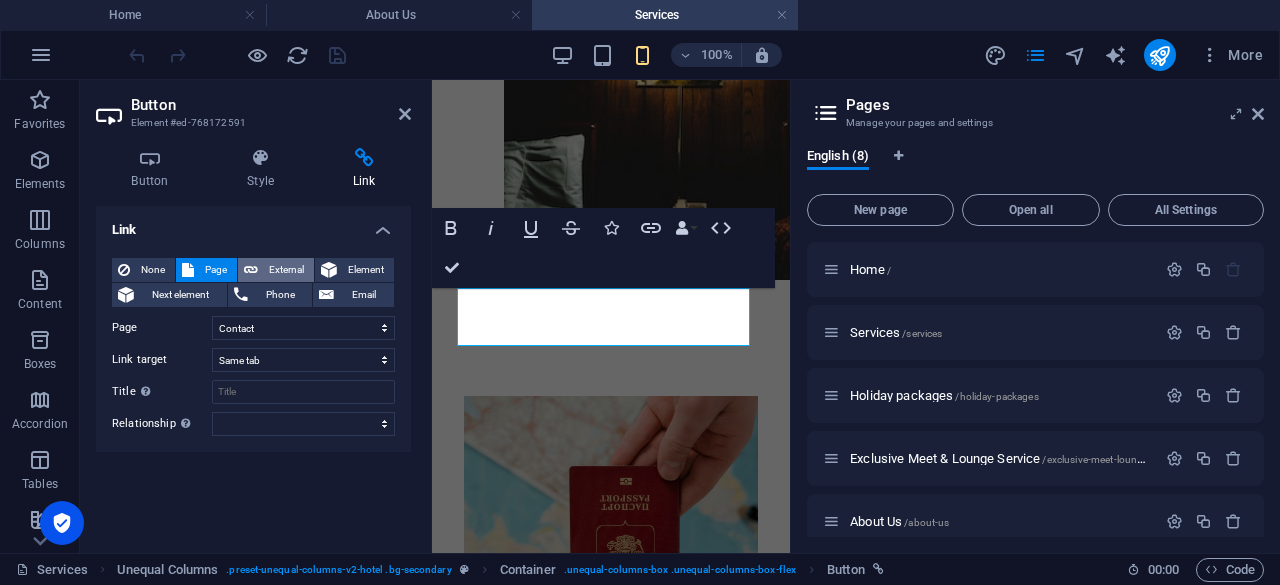 click on "External" at bounding box center (286, 270) 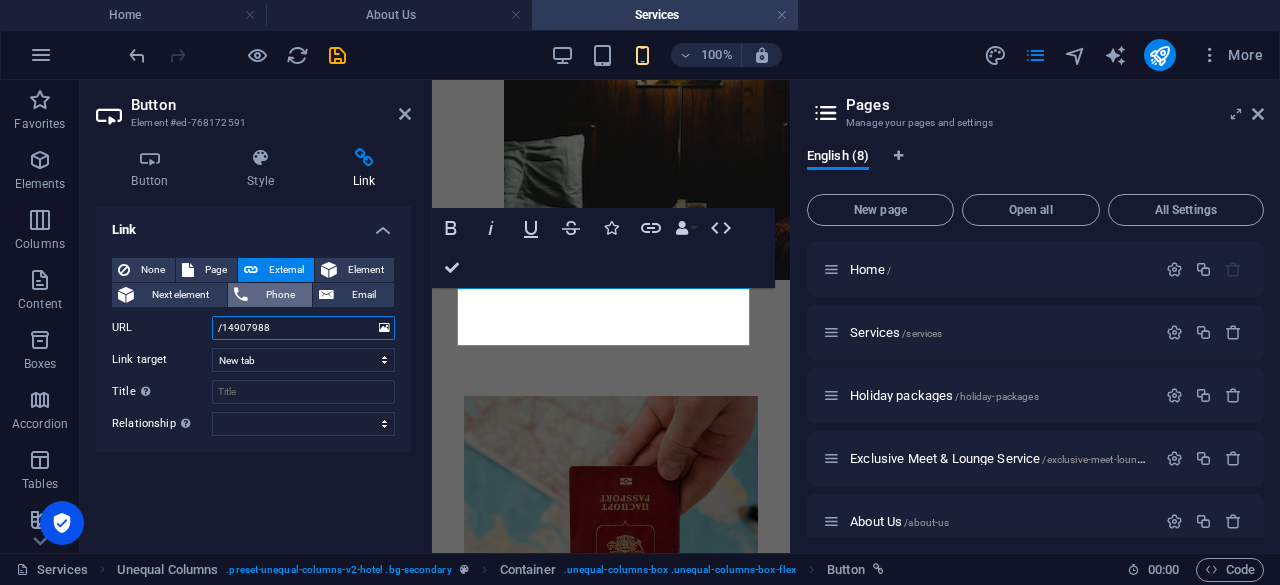 paste on "[URL][DOMAIN_NAME]" 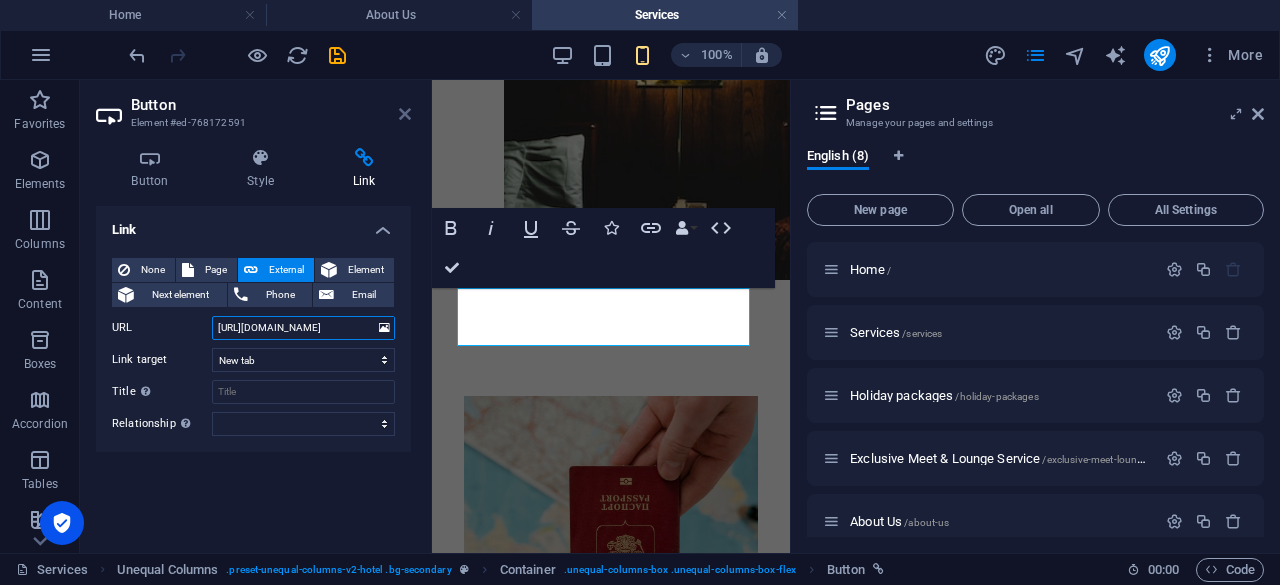 type on "[URL][DOMAIN_NAME]" 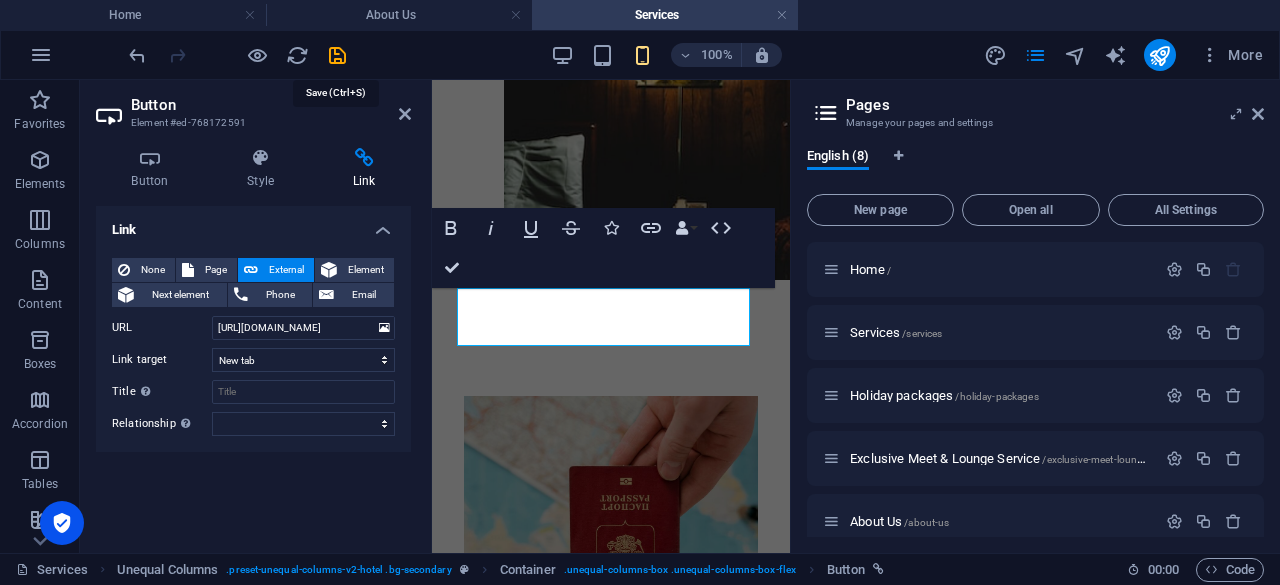 click at bounding box center [337, 55] 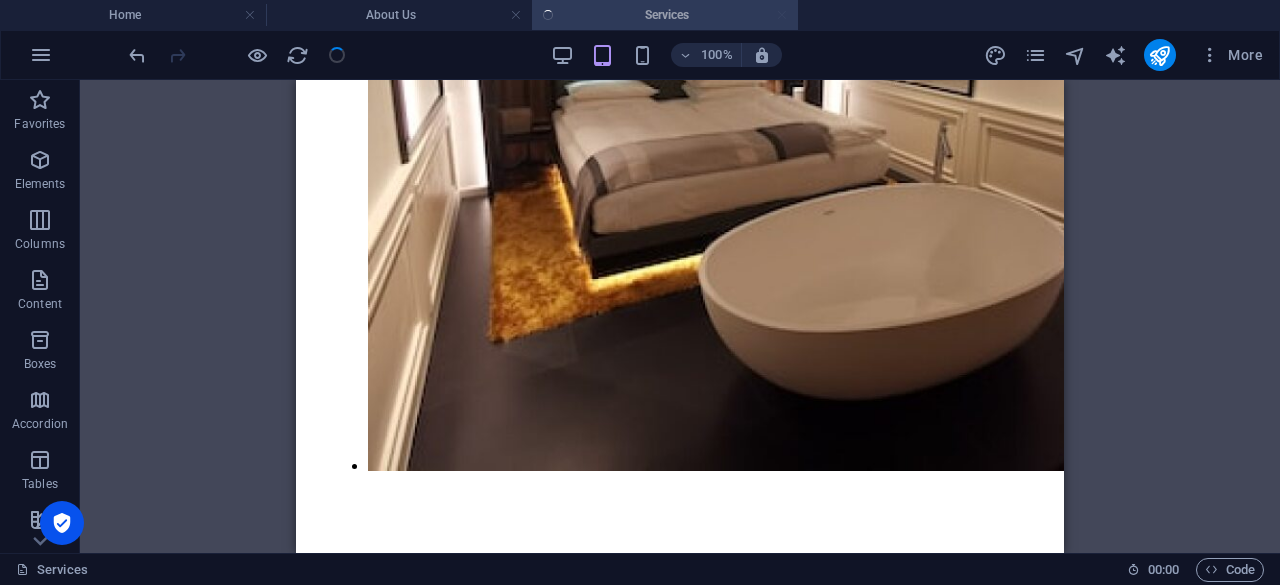 scroll, scrollTop: 7116, scrollLeft: 0, axis: vertical 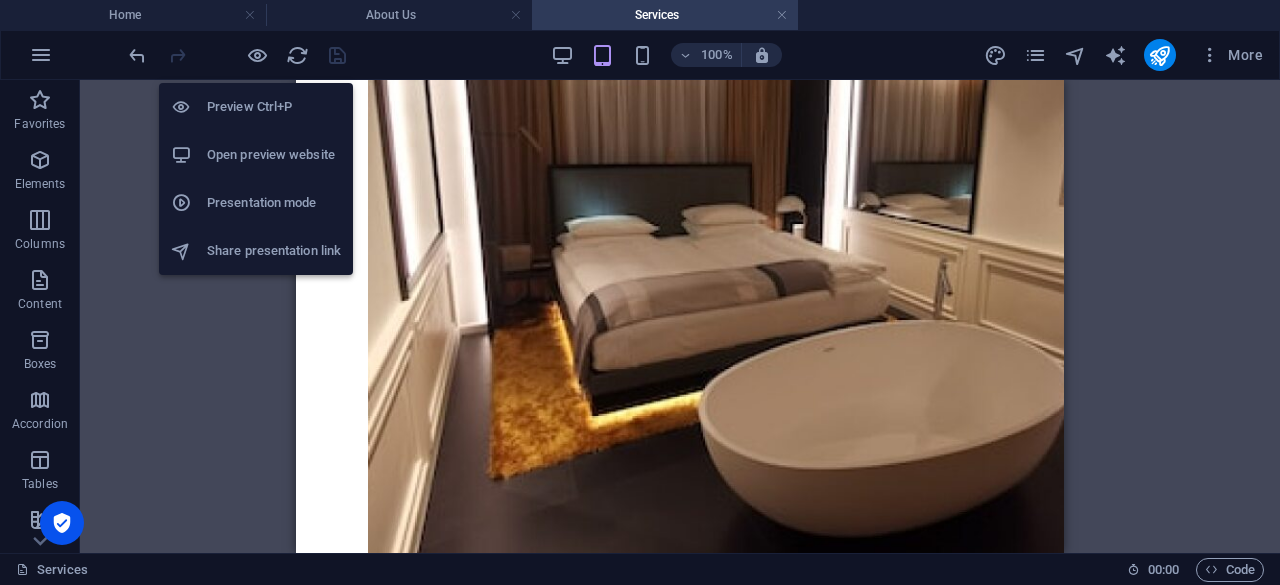 click on "Presentation mode" at bounding box center (274, 203) 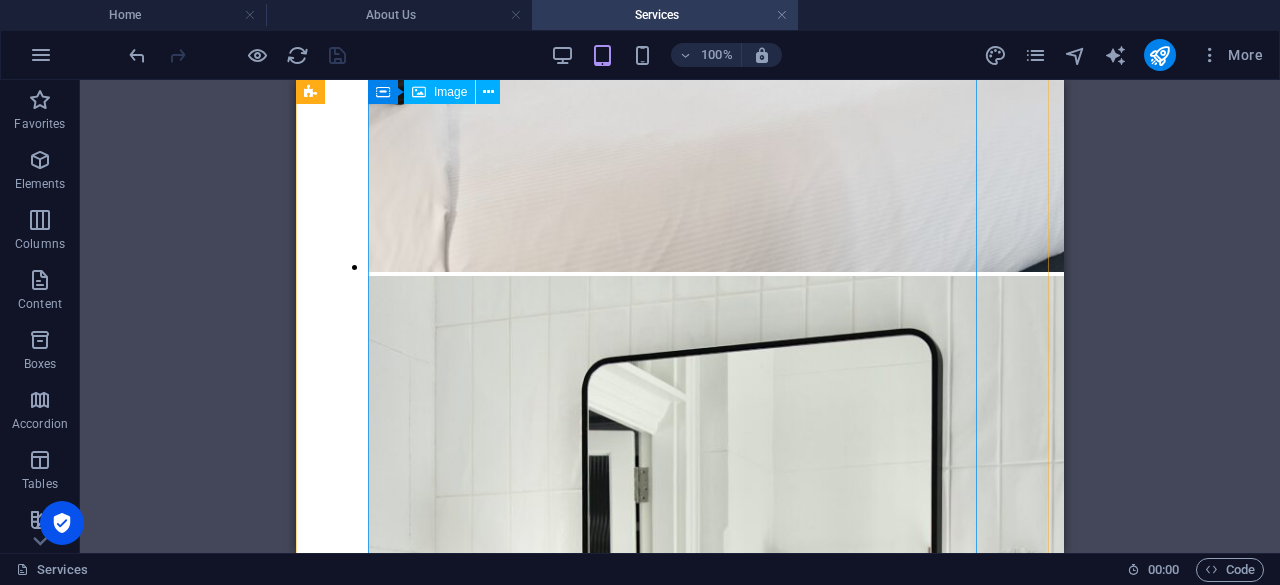 scroll, scrollTop: 5416, scrollLeft: 0, axis: vertical 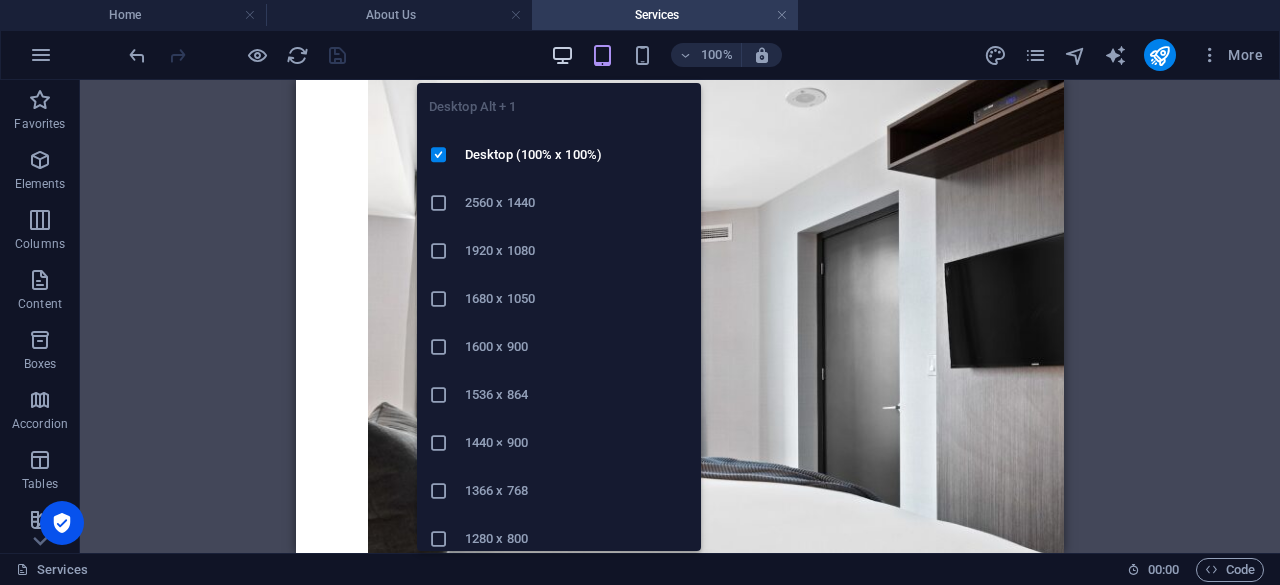 click at bounding box center (562, 55) 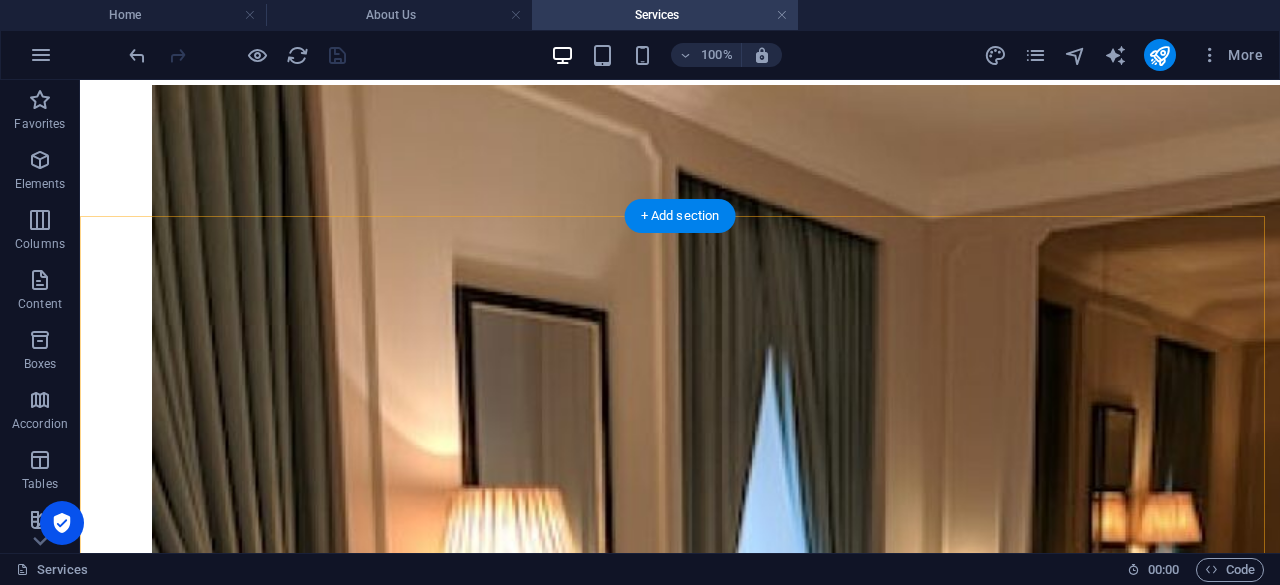 scroll, scrollTop: 4362, scrollLeft: 0, axis: vertical 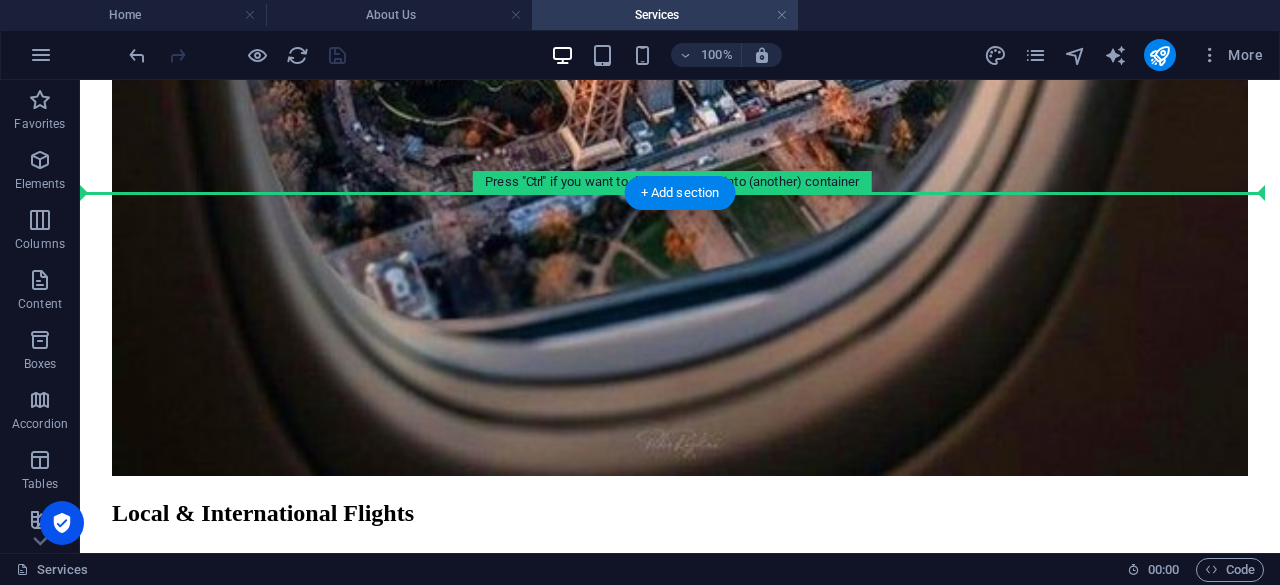 drag, startPoint x: 608, startPoint y: 235, endPoint x: 529, endPoint y: 201, distance: 86.00581 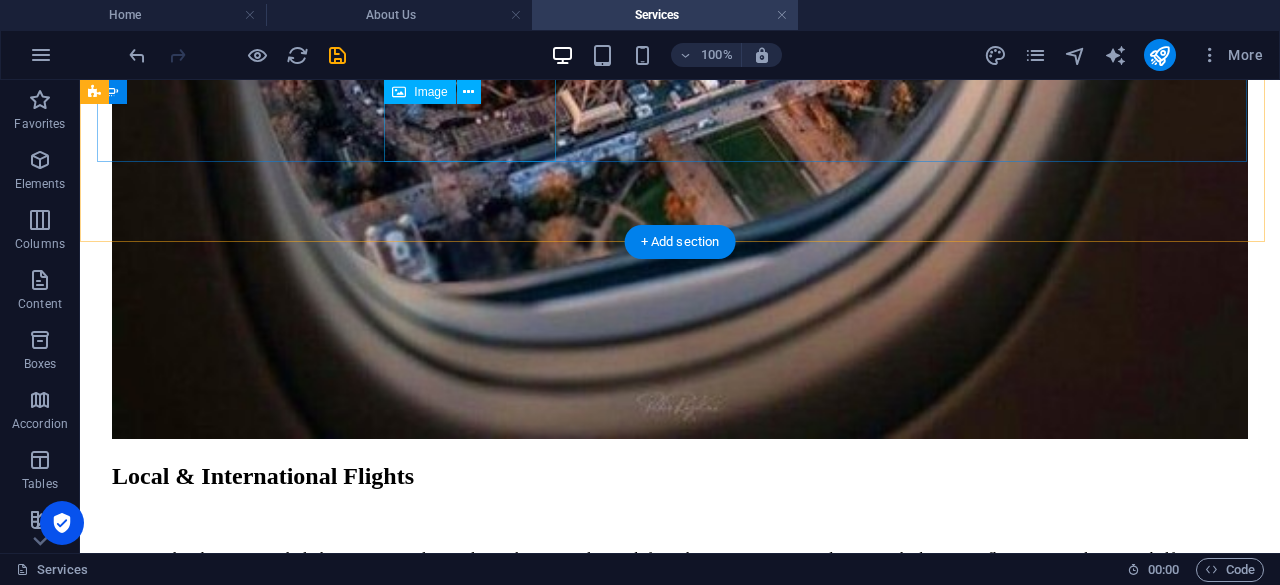 scroll, scrollTop: 3408, scrollLeft: 0, axis: vertical 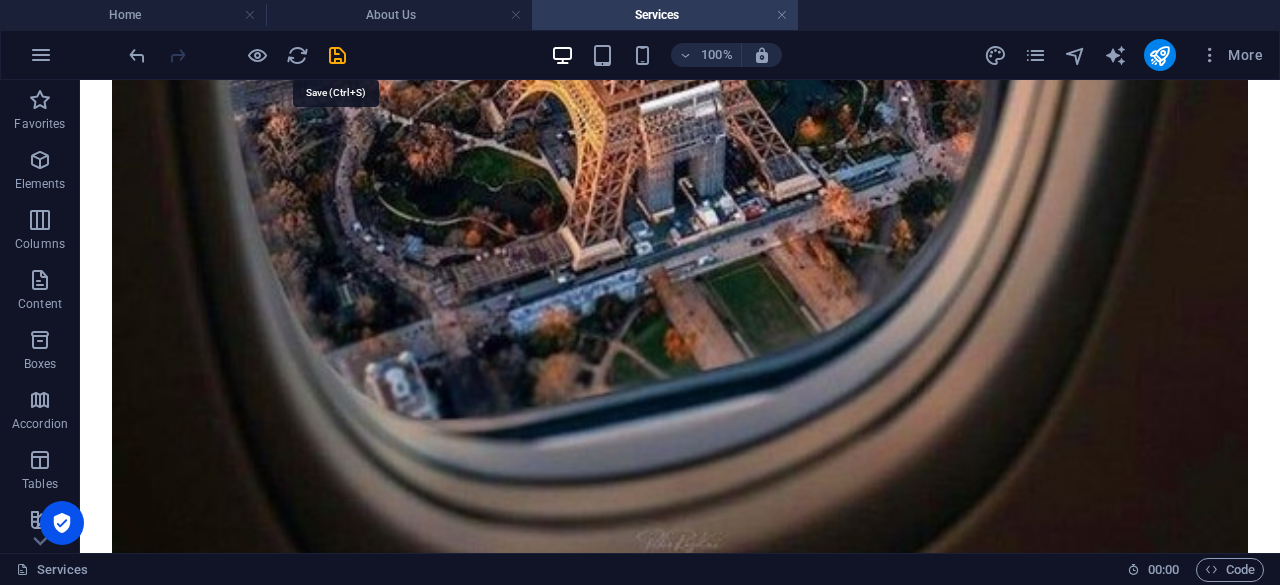 drag, startPoint x: 336, startPoint y: 49, endPoint x: 309, endPoint y: 54, distance: 27.45906 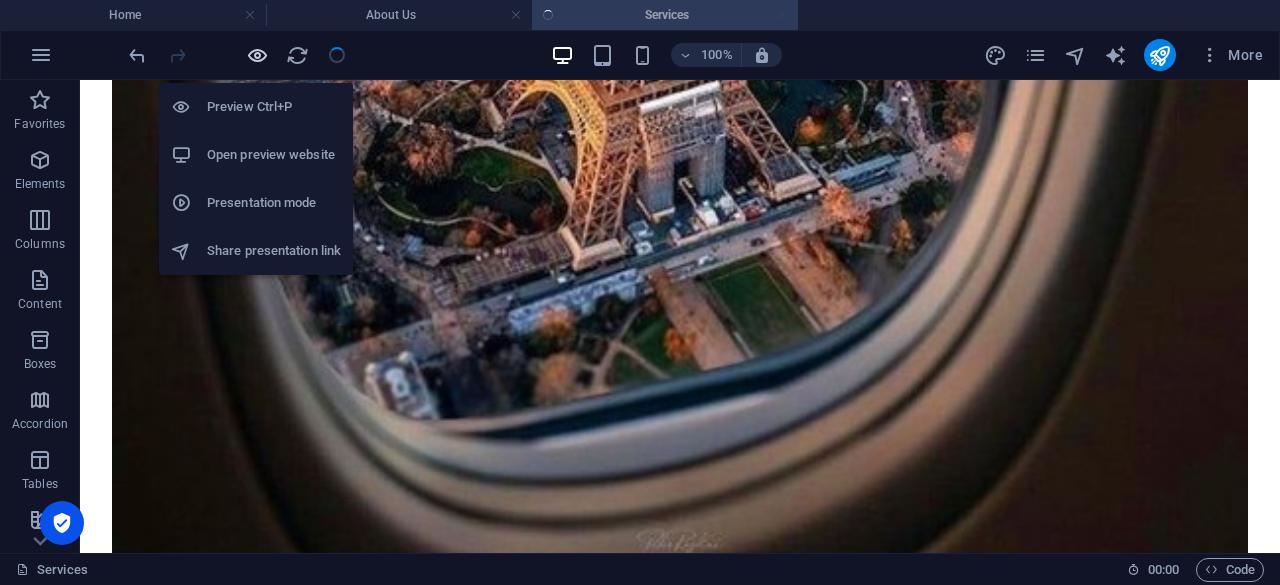 click at bounding box center [257, 55] 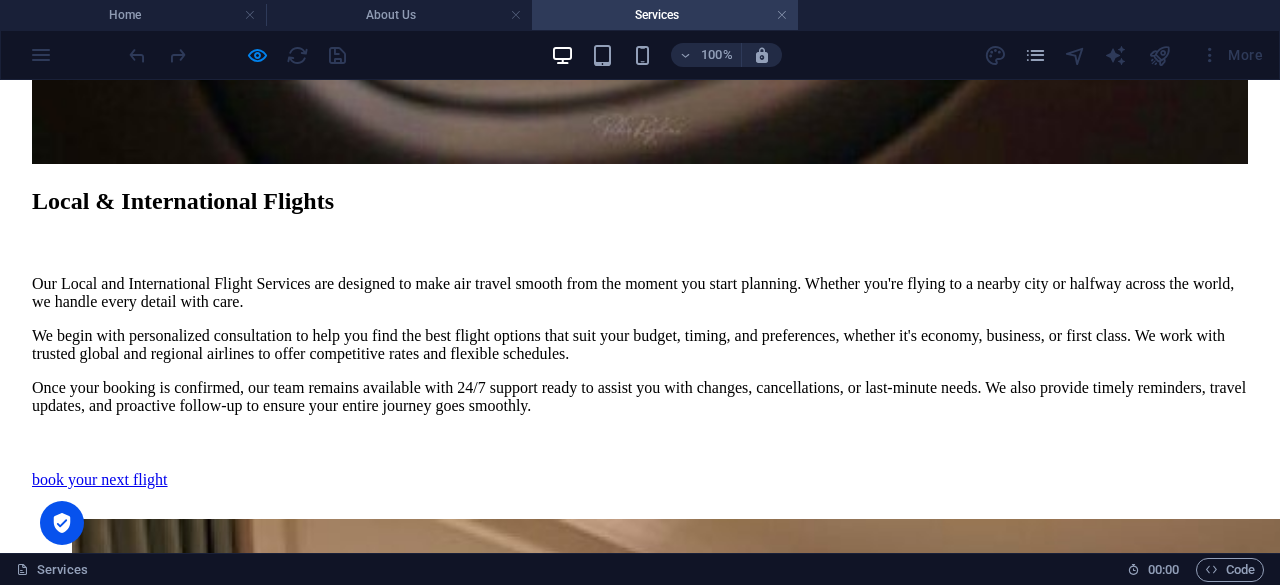 scroll, scrollTop: 4598, scrollLeft: 0, axis: vertical 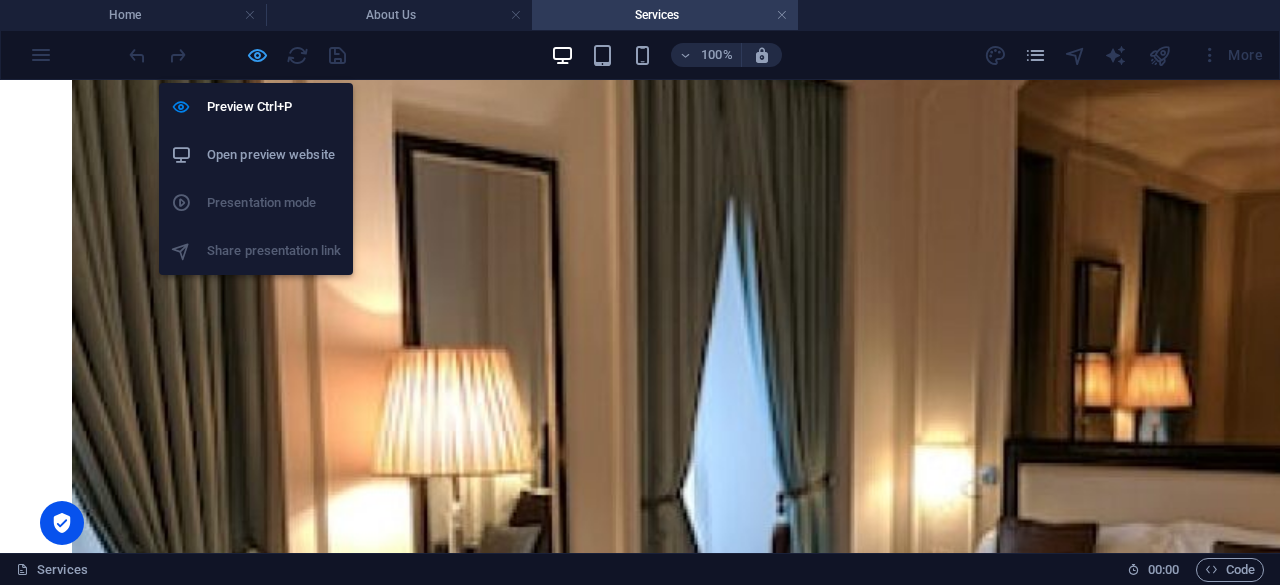 drag, startPoint x: 259, startPoint y: 51, endPoint x: 278, endPoint y: 57, distance: 19.924858 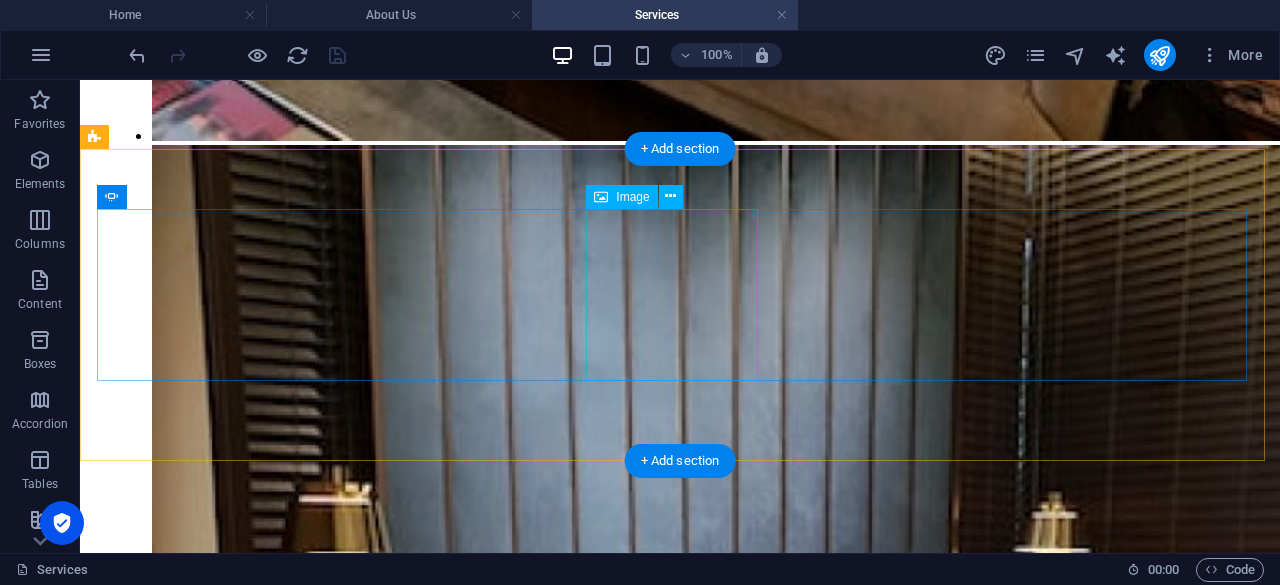 scroll, scrollTop: 5428, scrollLeft: 0, axis: vertical 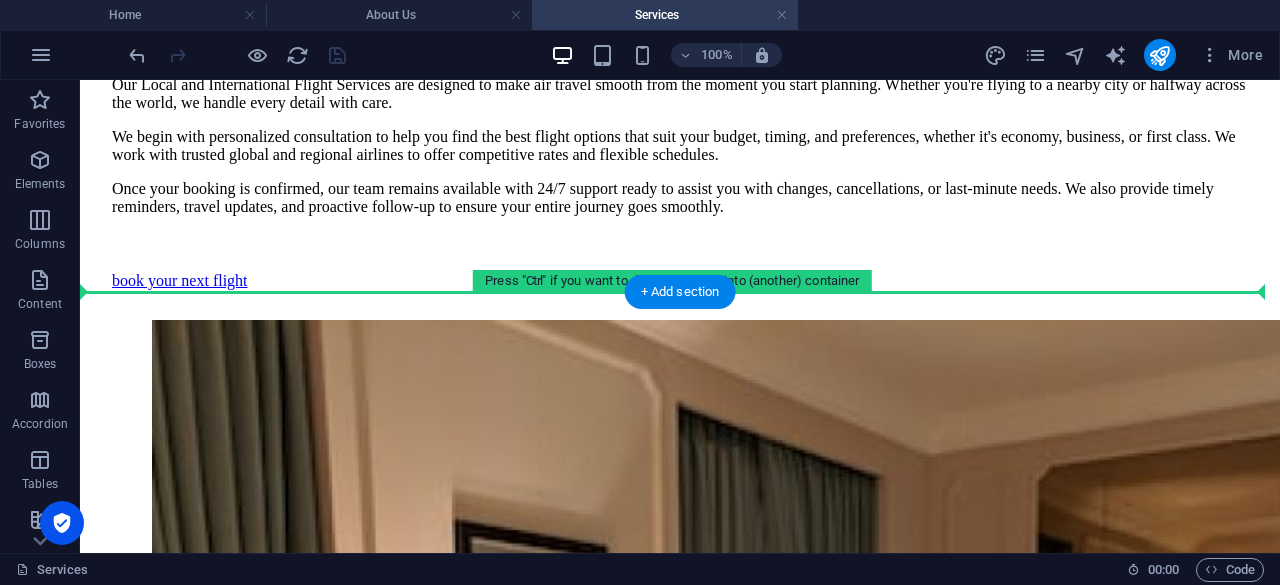 drag, startPoint x: 530, startPoint y: 162, endPoint x: 465, endPoint y: 302, distance: 154.35349 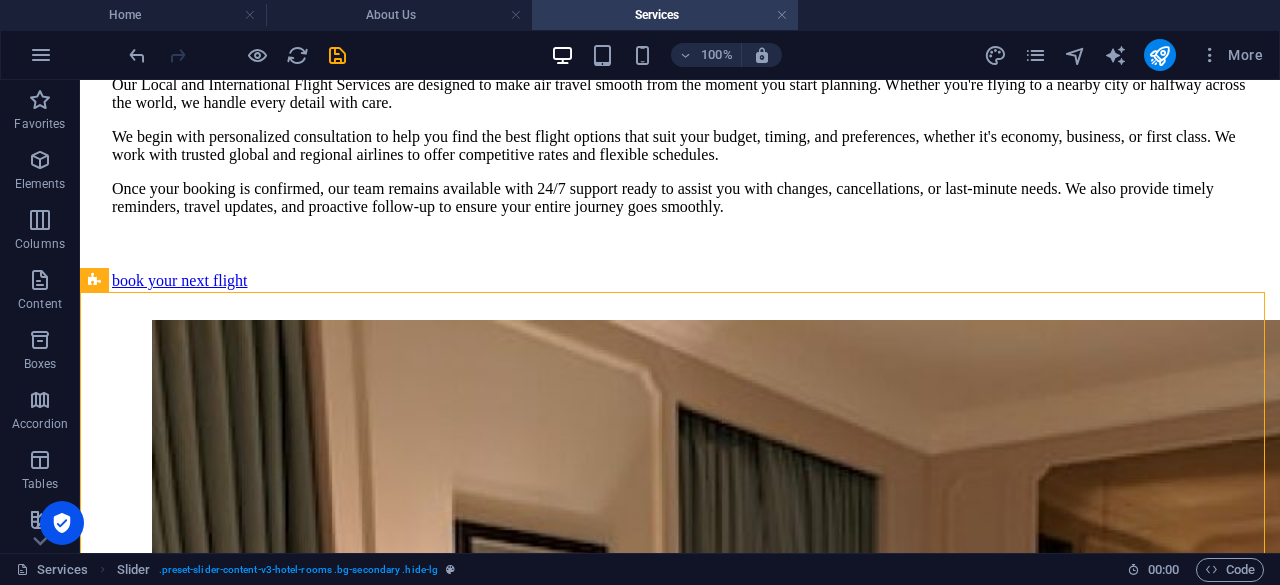 drag, startPoint x: 333, startPoint y: 39, endPoint x: 324, endPoint y: 55, distance: 18.35756 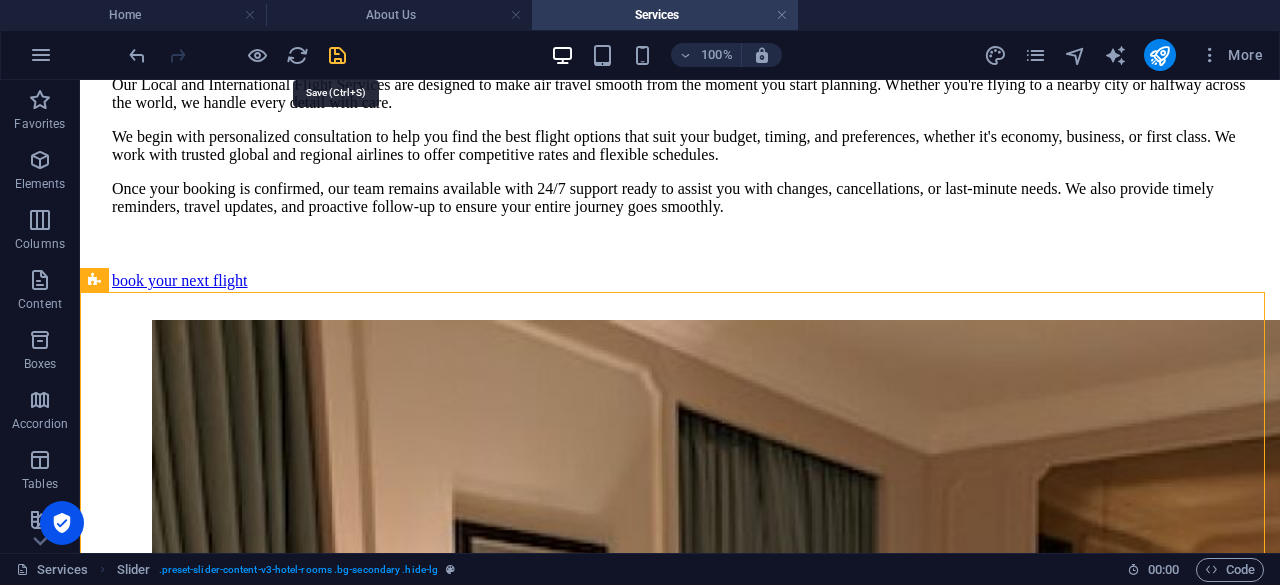 drag, startPoint x: 336, startPoint y: 51, endPoint x: 302, endPoint y: 56, distance: 34.36568 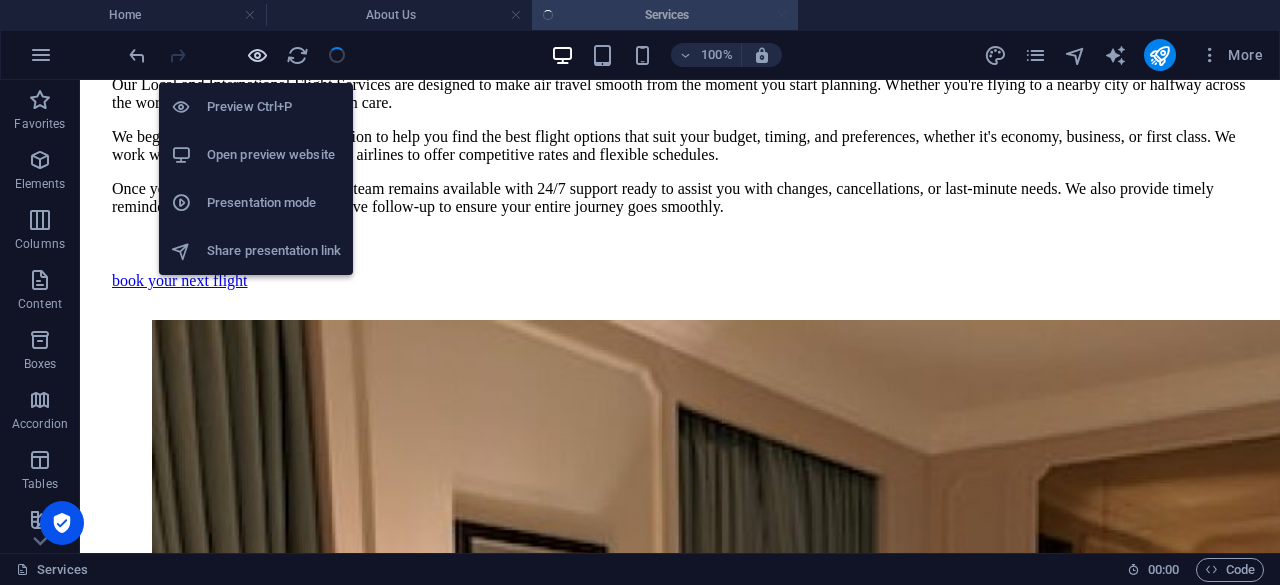 click at bounding box center (237, 55) 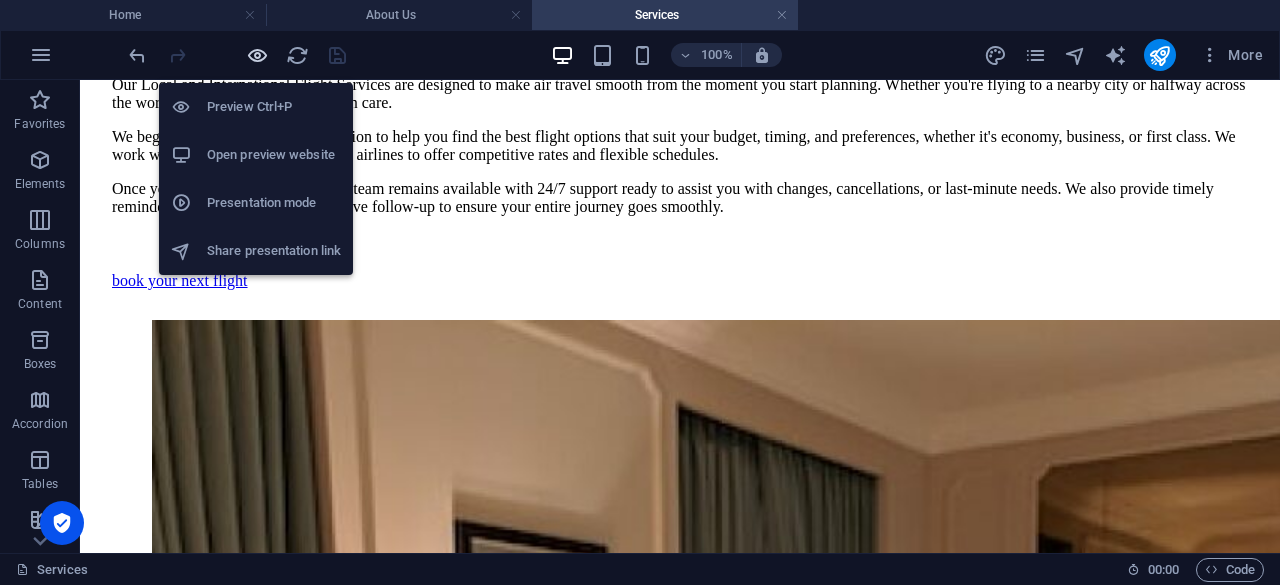 click at bounding box center [257, 55] 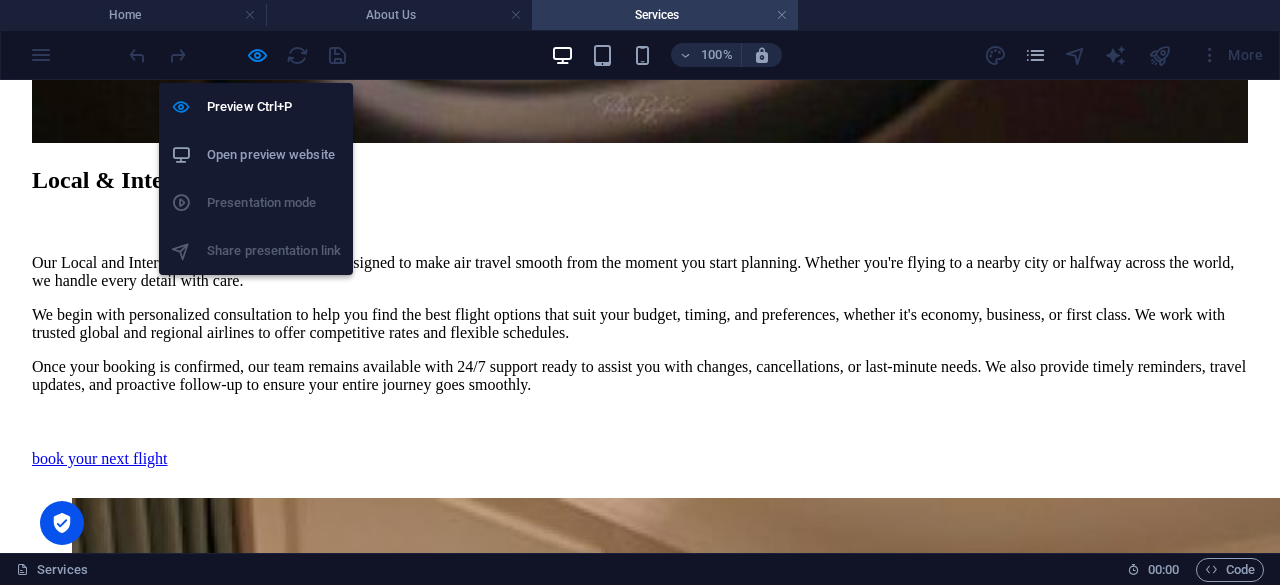 scroll, scrollTop: 3704, scrollLeft: 0, axis: vertical 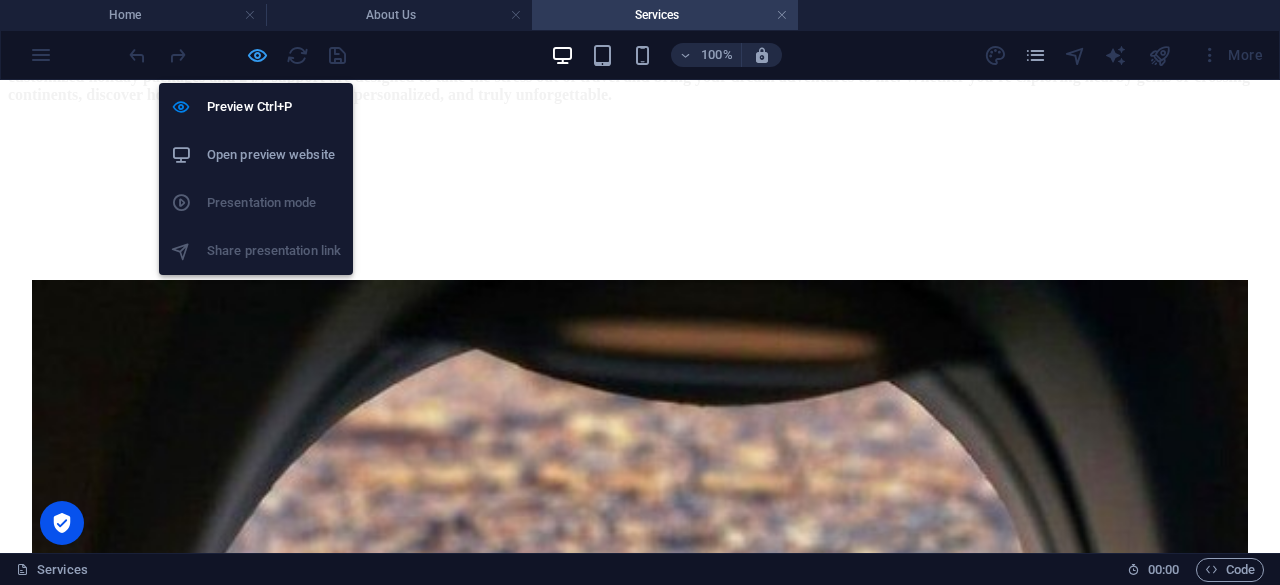 click at bounding box center [257, 55] 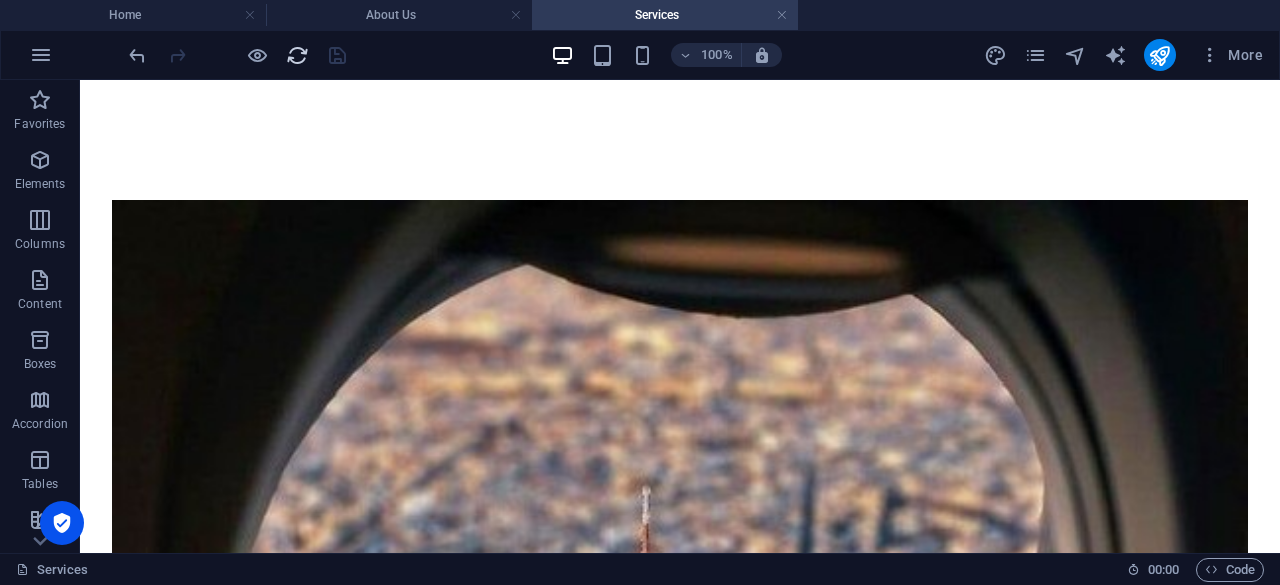 scroll, scrollTop: 2400, scrollLeft: 0, axis: vertical 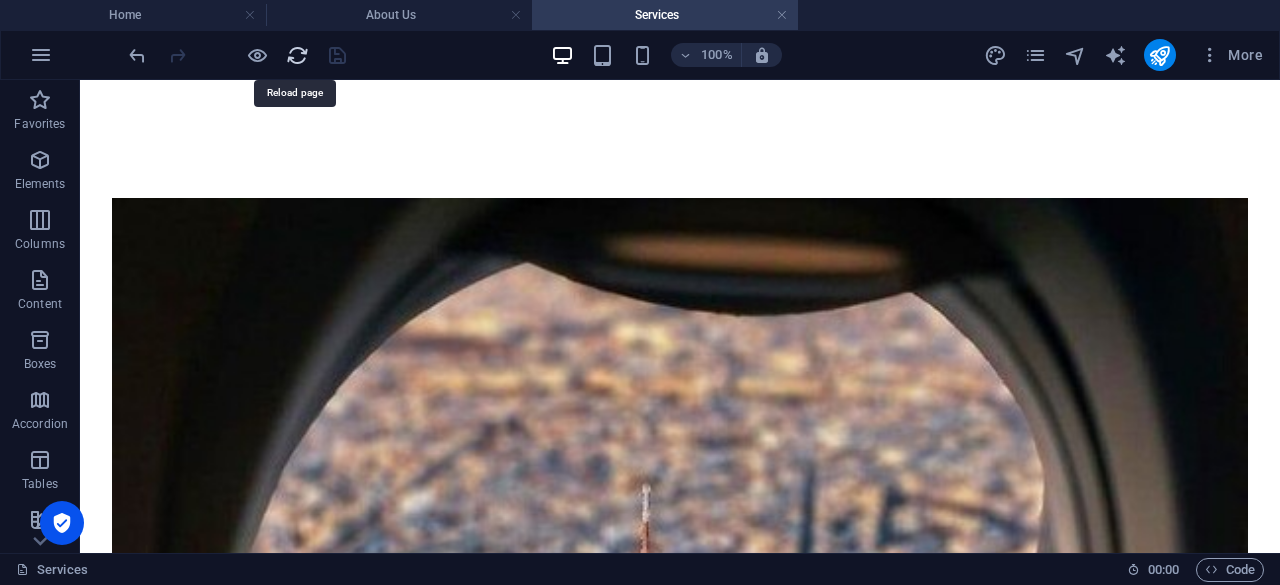 click at bounding box center (297, 55) 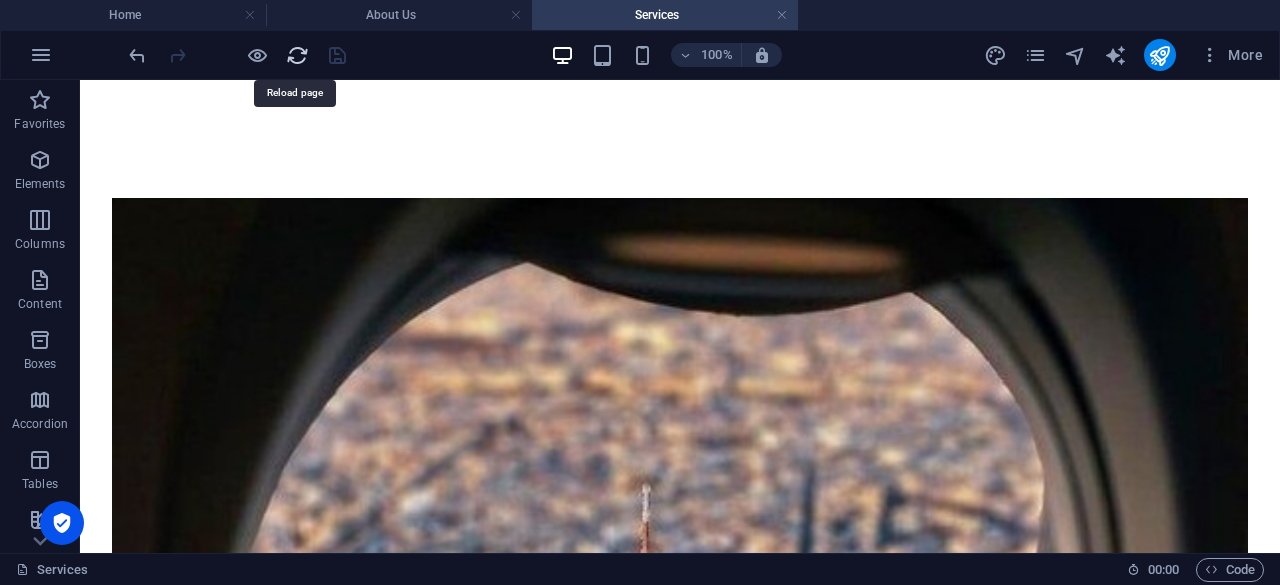 click at bounding box center (297, 55) 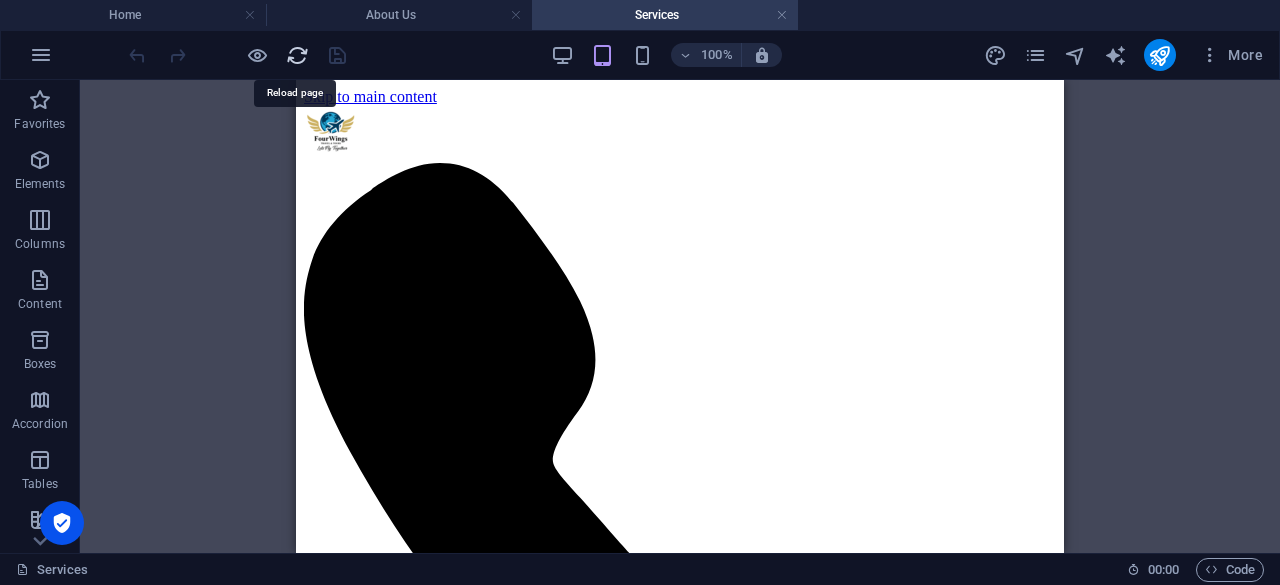 scroll, scrollTop: 0, scrollLeft: 0, axis: both 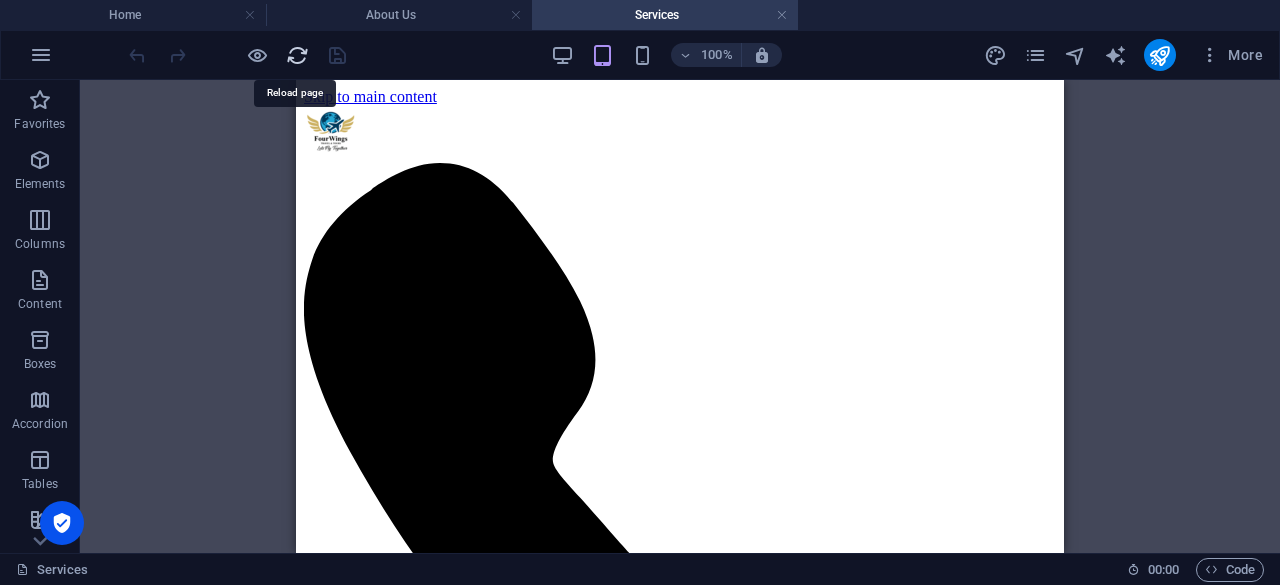click at bounding box center (297, 55) 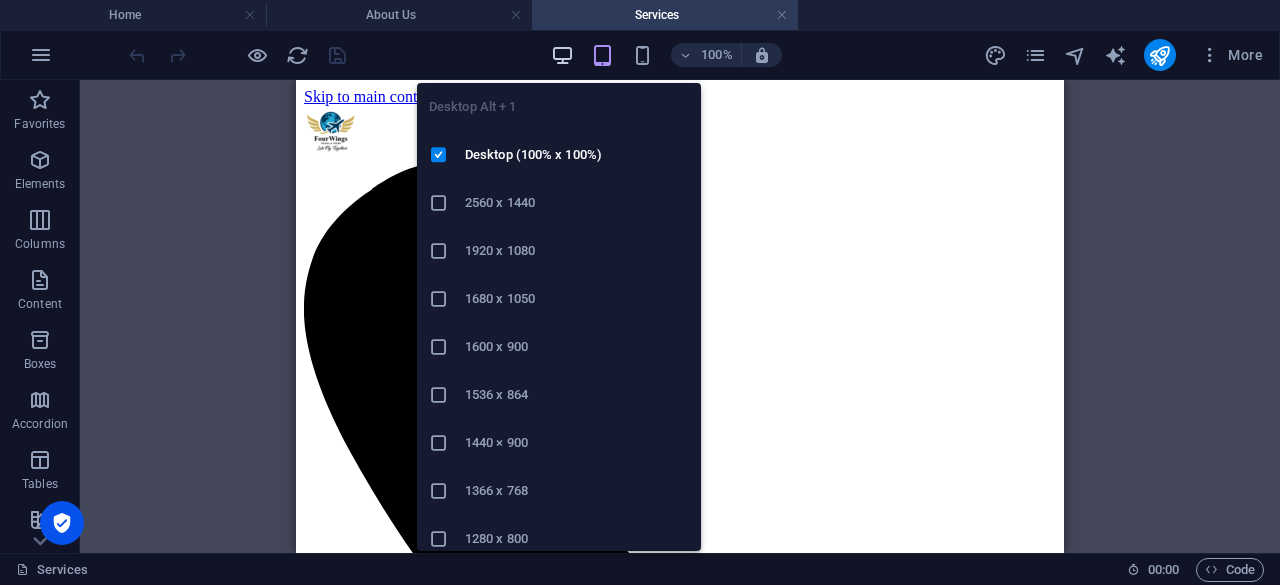 scroll, scrollTop: 0, scrollLeft: 0, axis: both 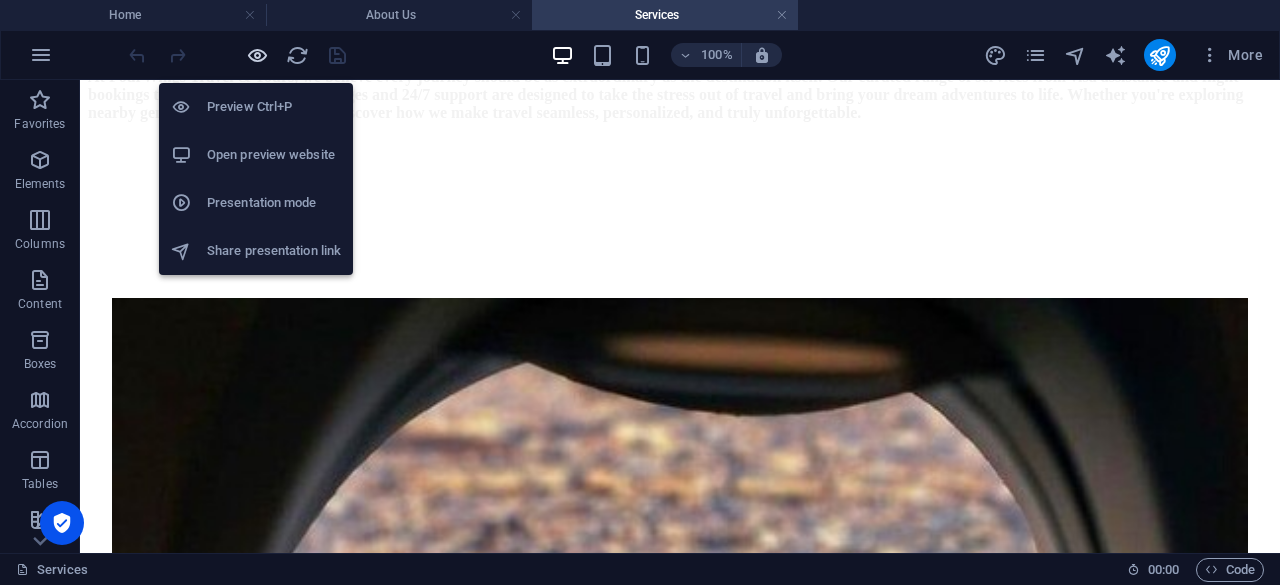 click at bounding box center [257, 55] 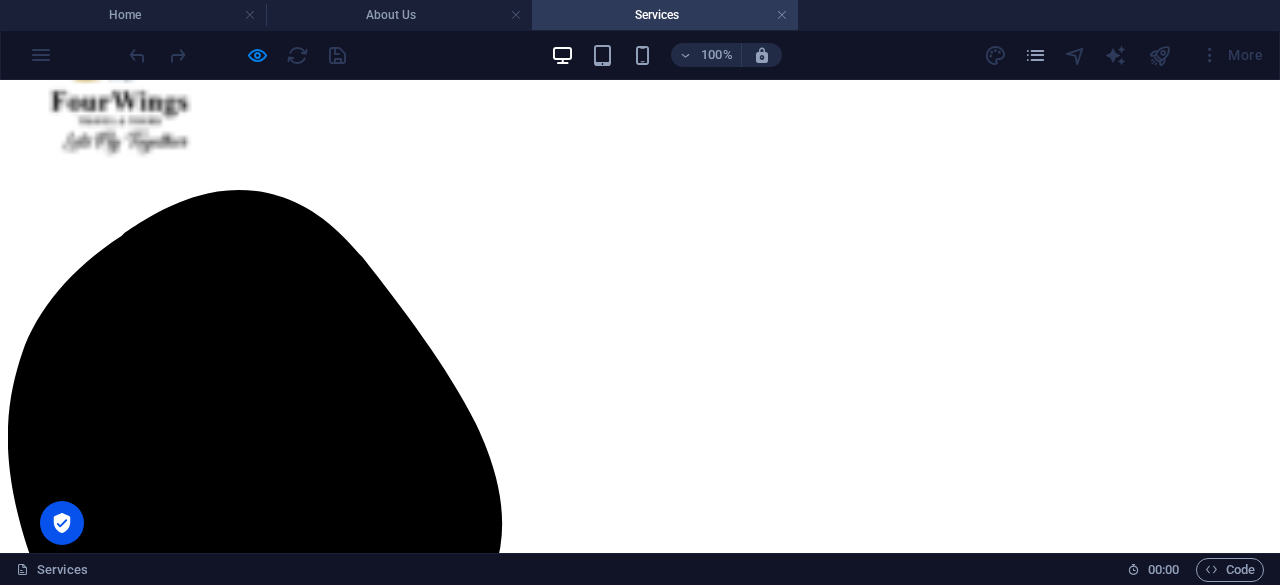 scroll, scrollTop: 0, scrollLeft: 0, axis: both 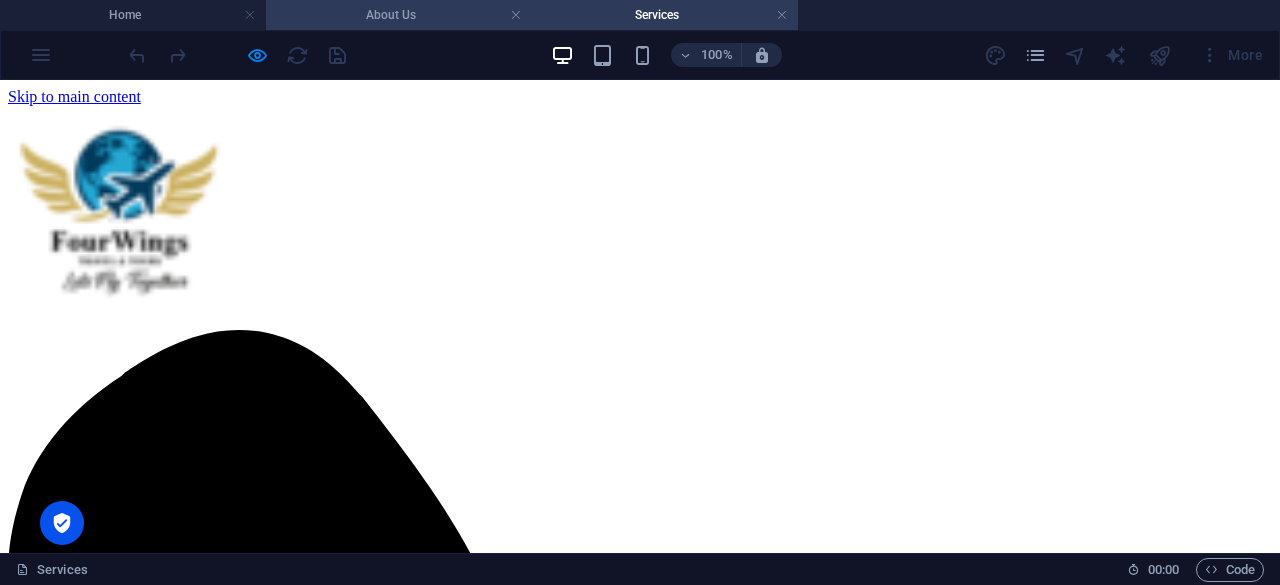 click on "About Us" at bounding box center [399, 15] 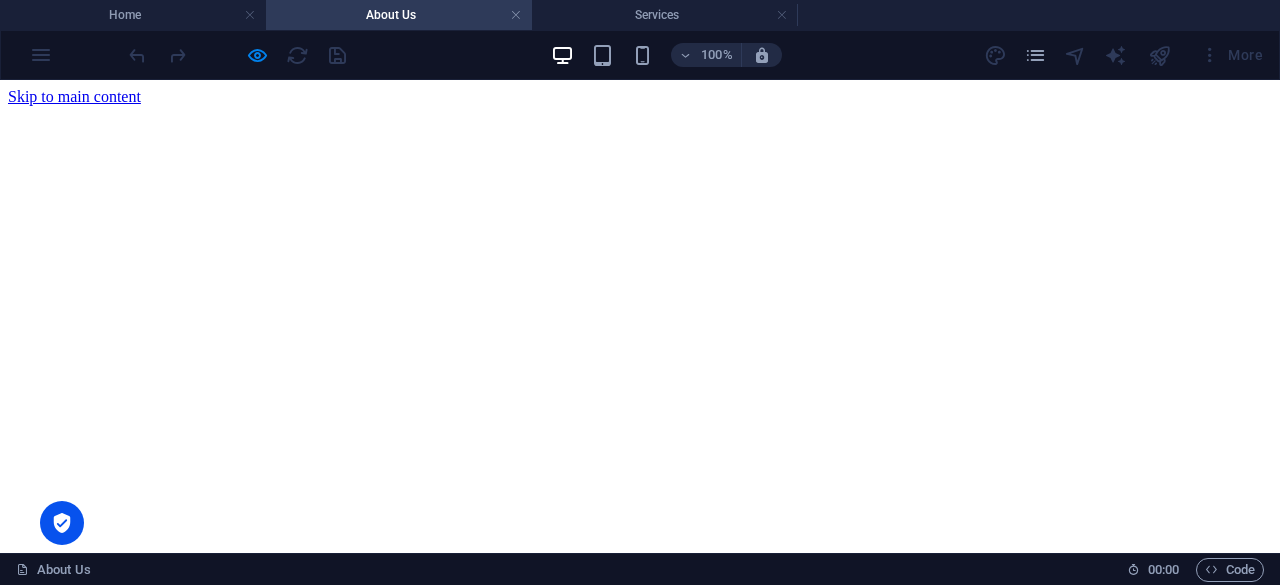 scroll, scrollTop: 1976, scrollLeft: 0, axis: vertical 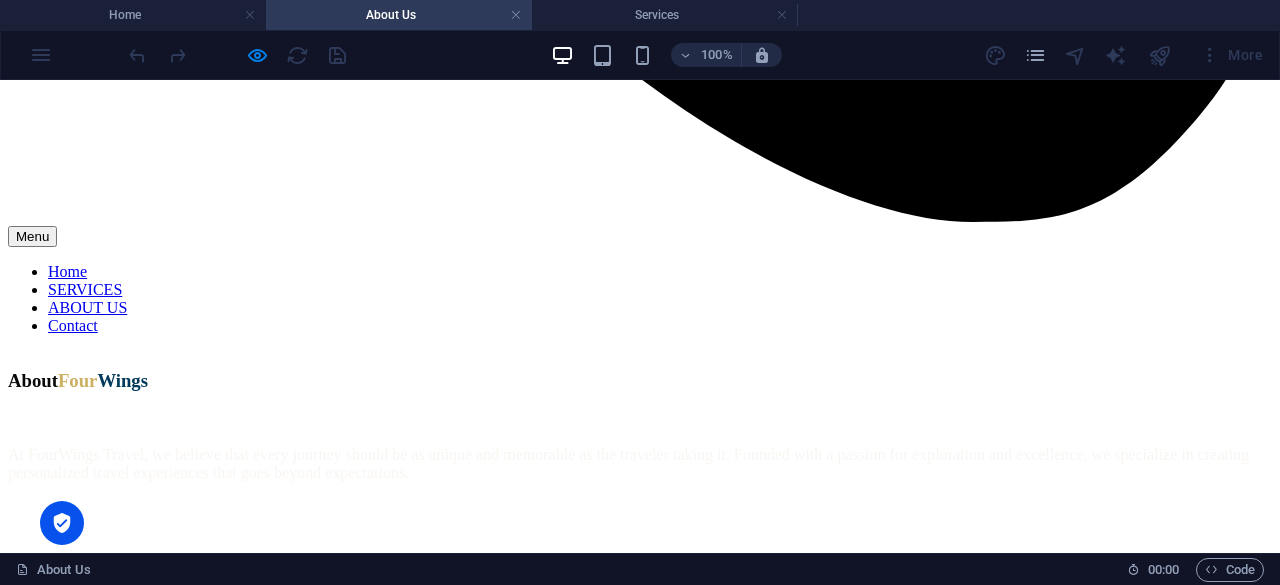 click on "About Us" at bounding box center [399, 15] 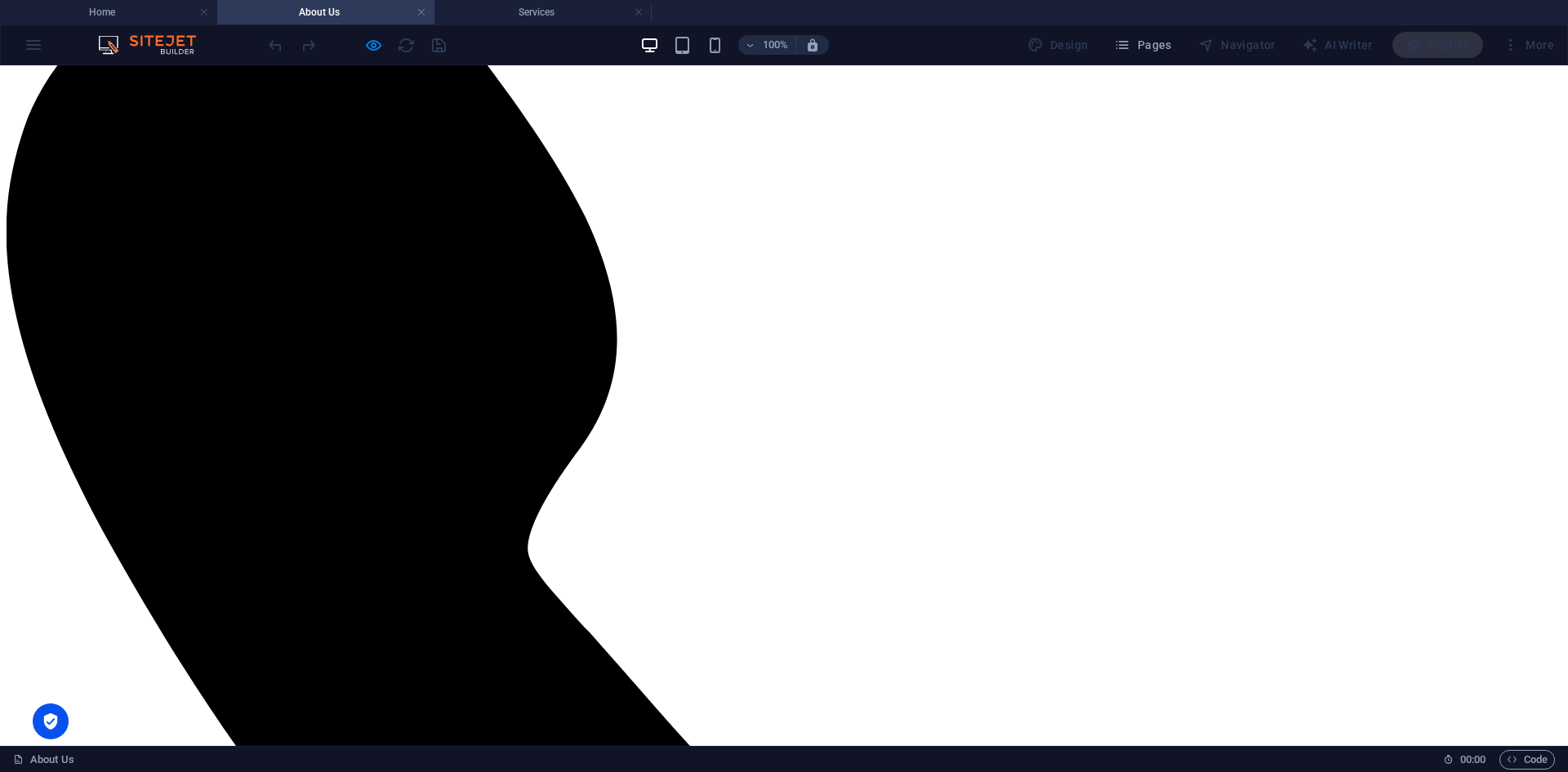 scroll, scrollTop: 1024, scrollLeft: 0, axis: vertical 